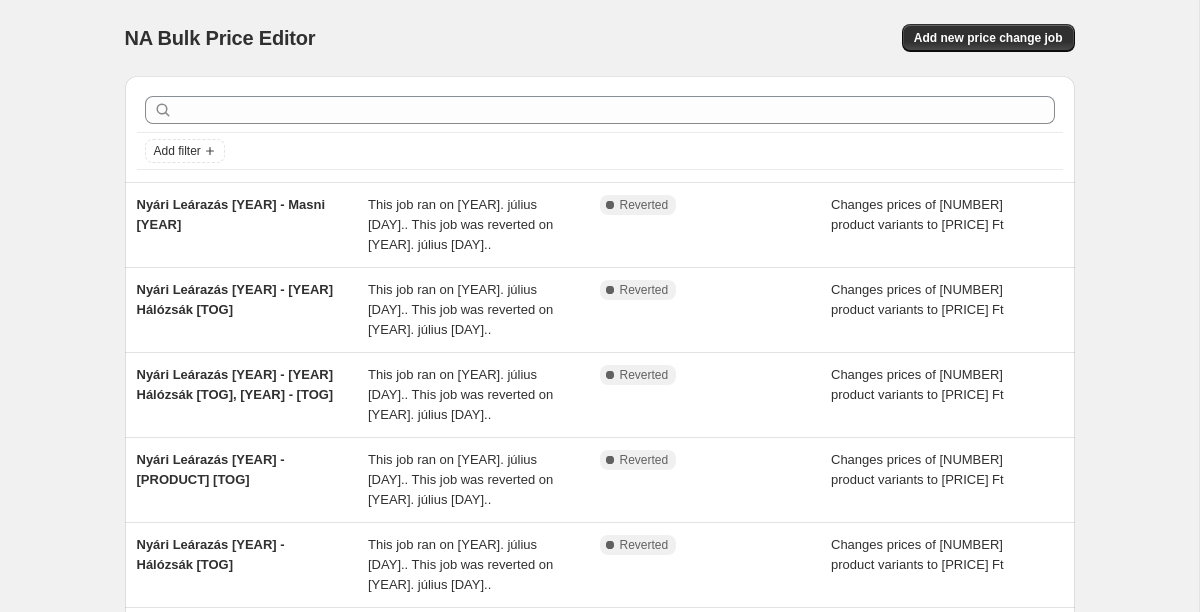 scroll, scrollTop: 0, scrollLeft: 0, axis: both 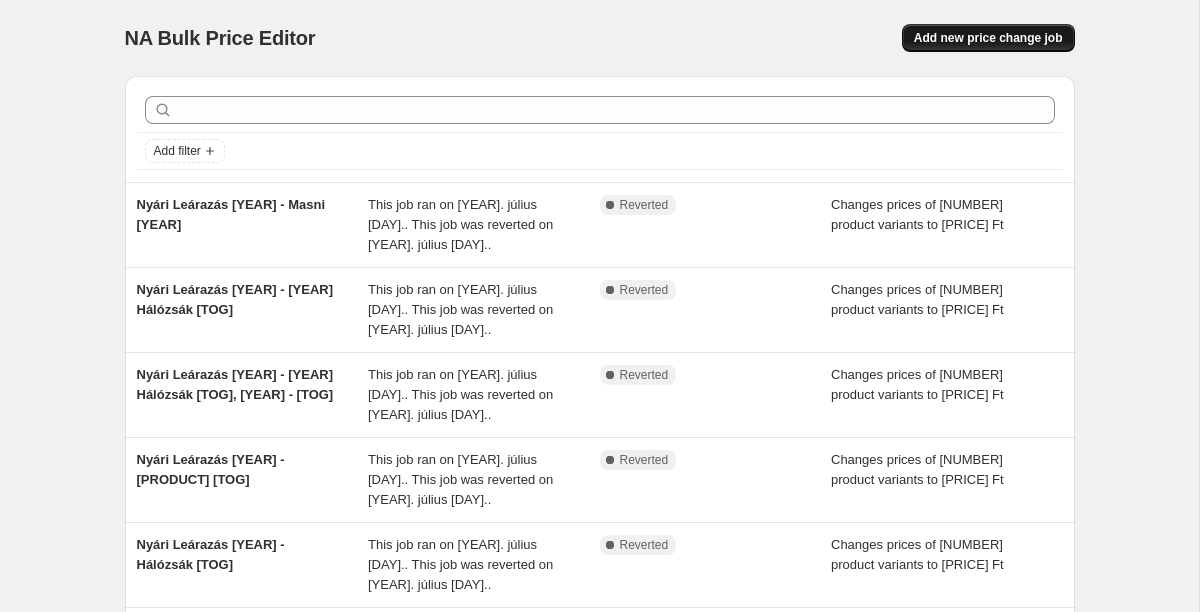 click on "Add new price change job" at bounding box center [988, 38] 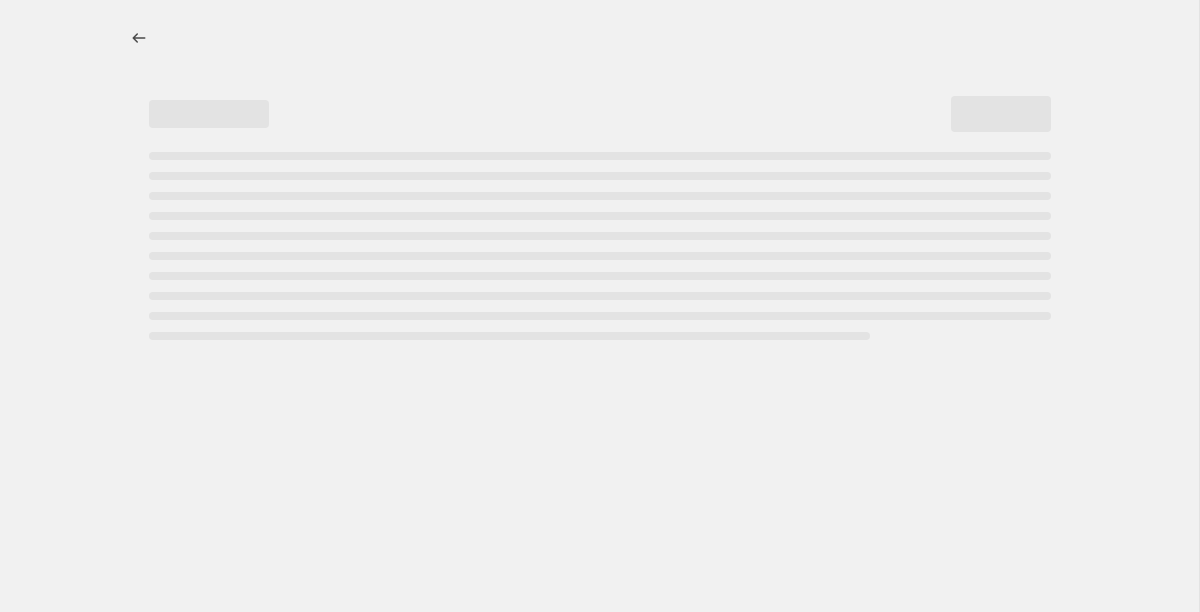 select on "percentage" 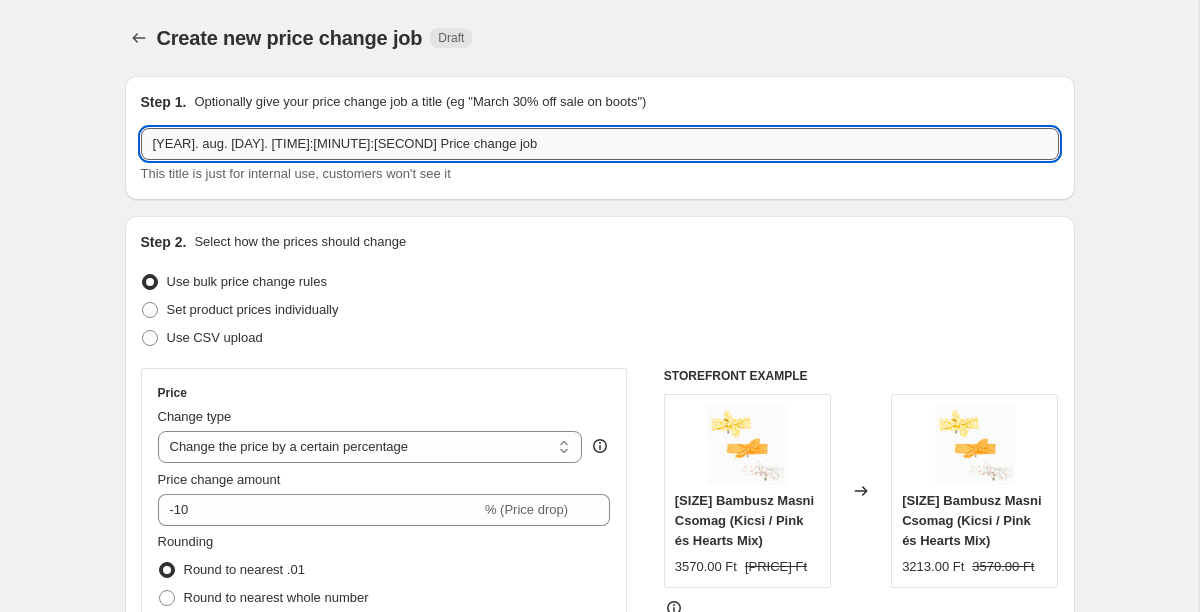 click on "[YEAR]. aug. [DAY]. [TIME]:[MINUTE]:[SECOND] Price change job" at bounding box center (600, 144) 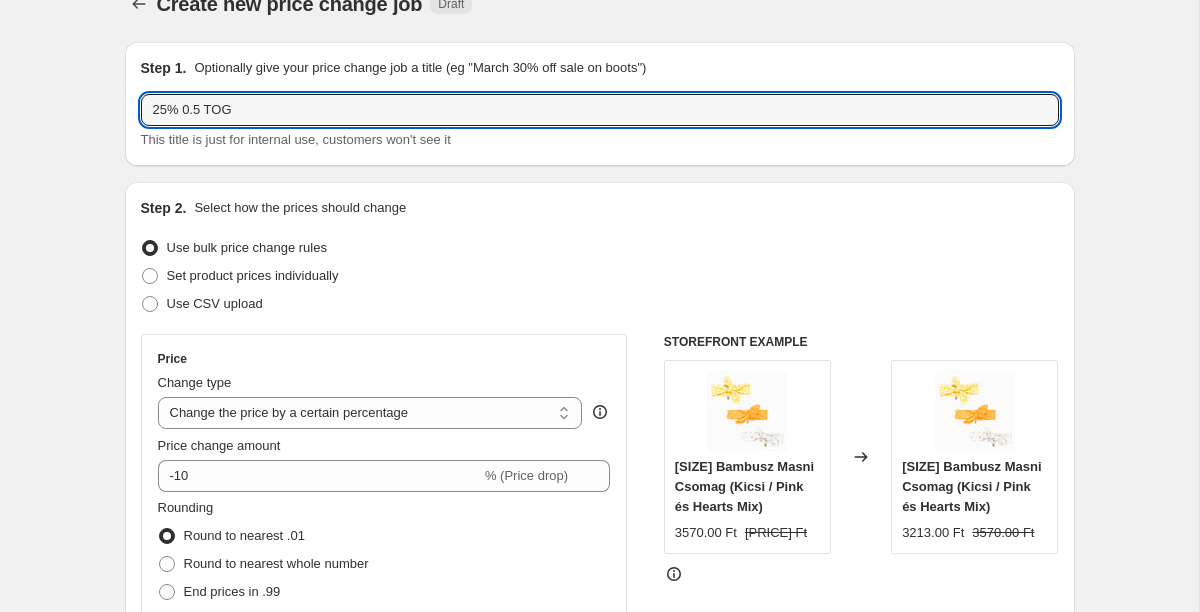 scroll, scrollTop: 45, scrollLeft: 0, axis: vertical 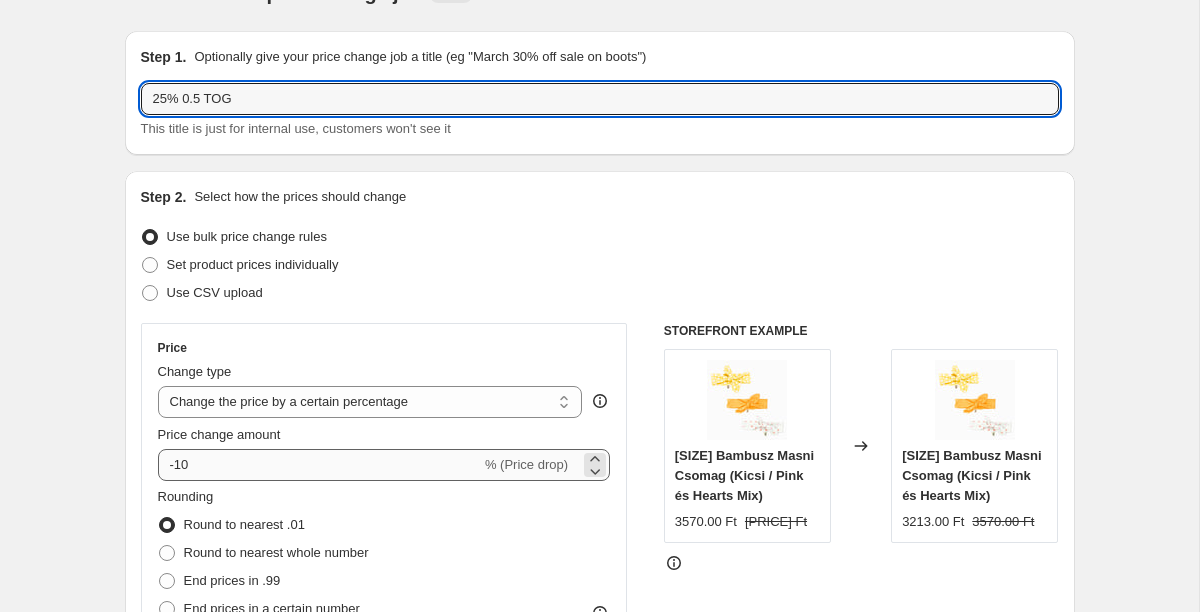 type on "25% 0.5 TOG" 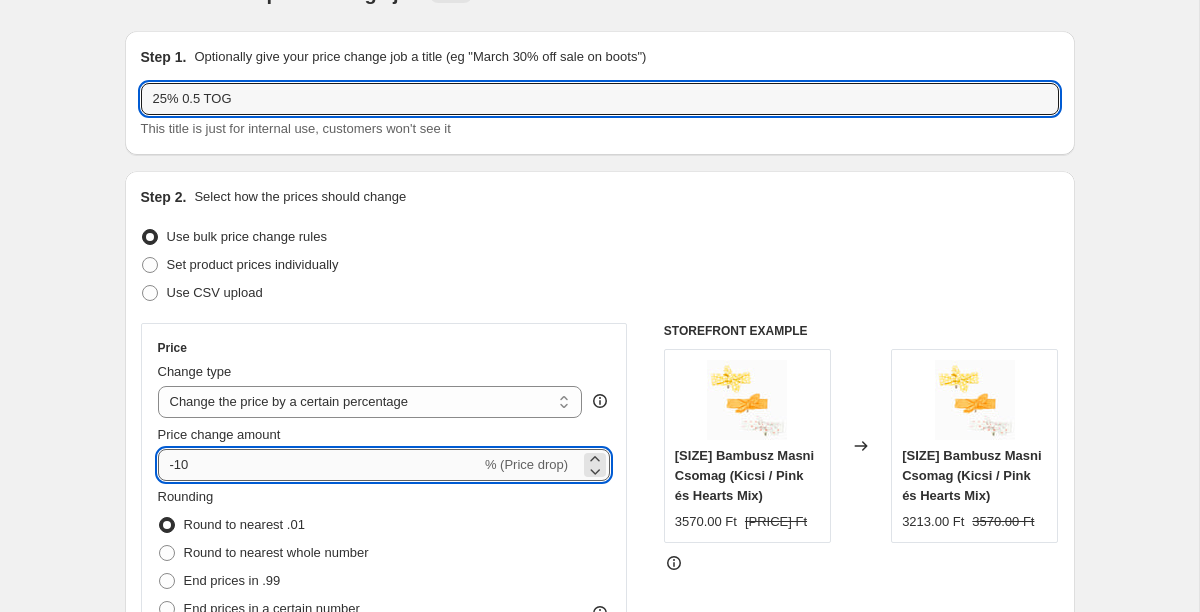 click on "-10" at bounding box center [319, 465] 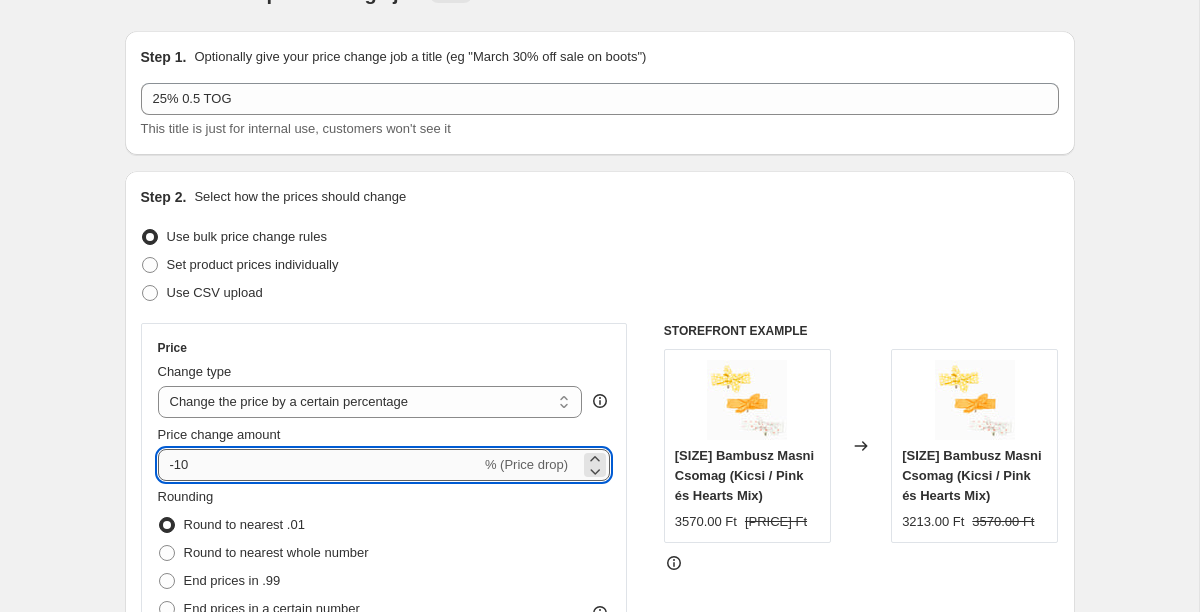 click on "-10" at bounding box center [319, 465] 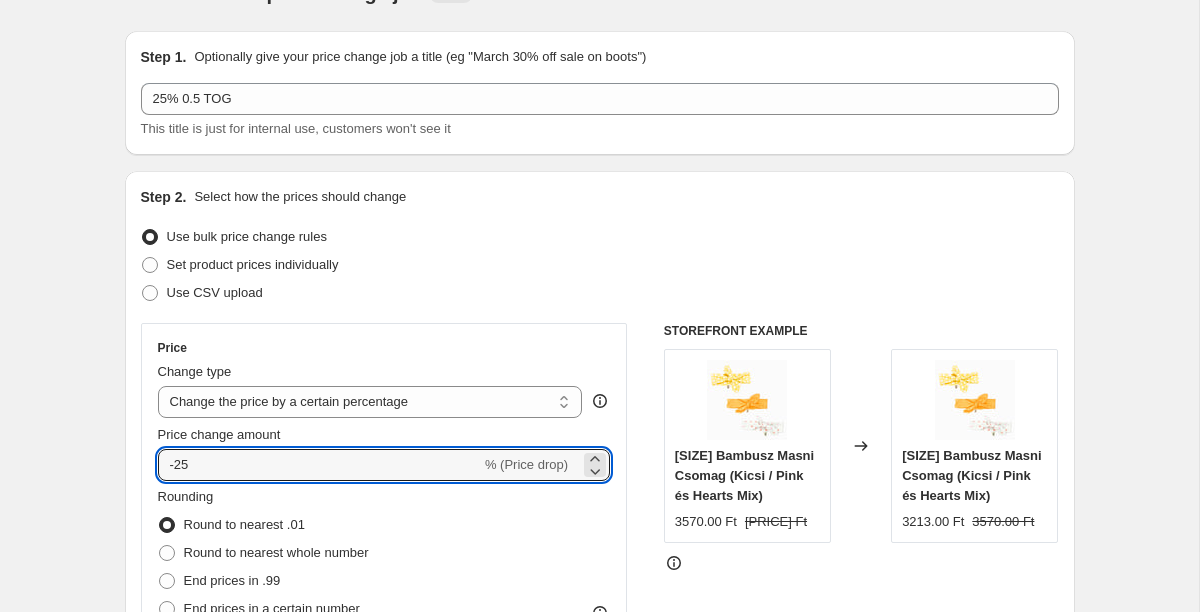 type on "-25" 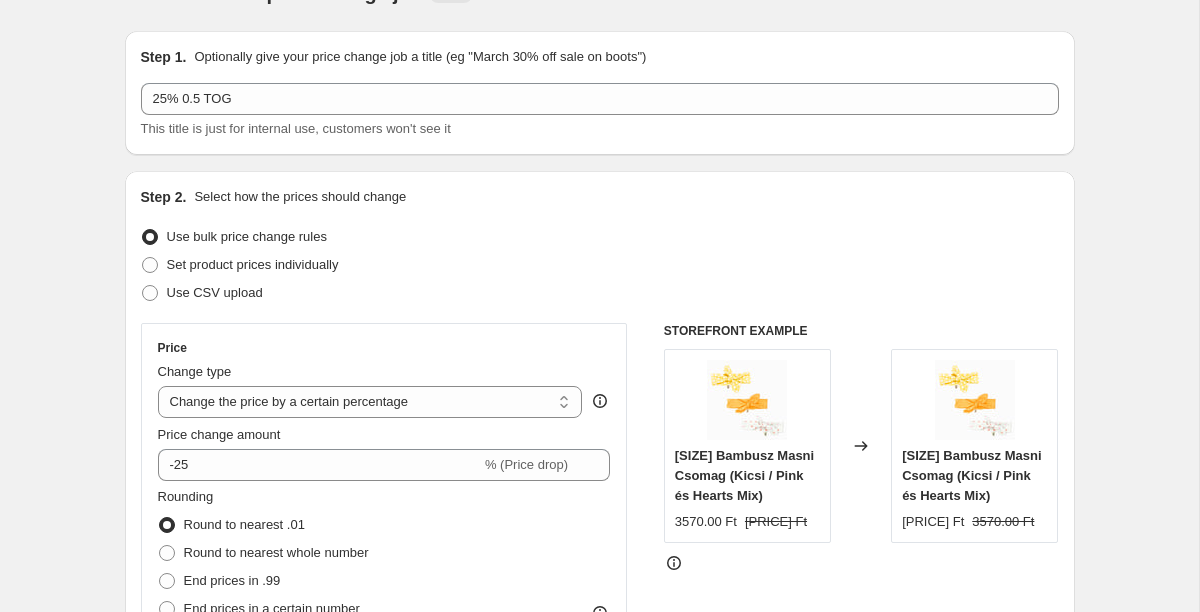 click on "Price Change type Change the price to a certain amount Change the price by a certain amount Change the price by a certain percentage Change the price to the current compare at price (price before sale) Change the price by a certain amount relative to the compare at price Change the price by a certain percentage relative to the compare at price Don't change the price Change the price by a certain percentage relative to the cost per item Change price to certain cost margin Change the price by a certain percentage Price change amount -25 % (Price drop) Rounding Round to nearest .01 Round to nearest whole number End prices in .99 End prices in a certain number Show rounding direction options?" at bounding box center [384, 503] 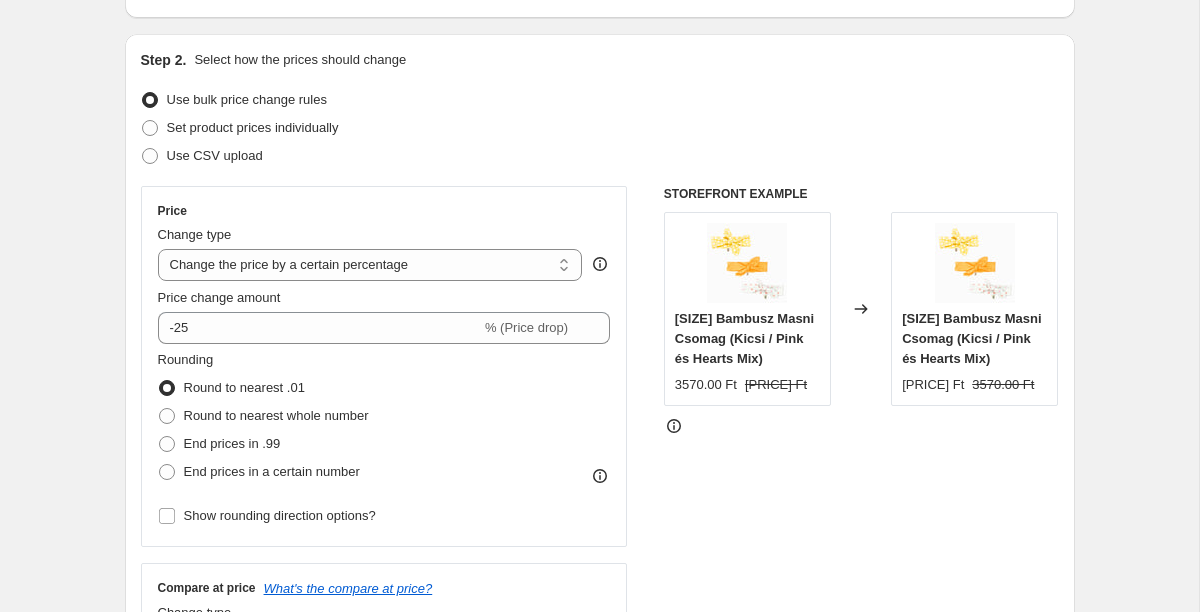 scroll, scrollTop: 186, scrollLeft: 0, axis: vertical 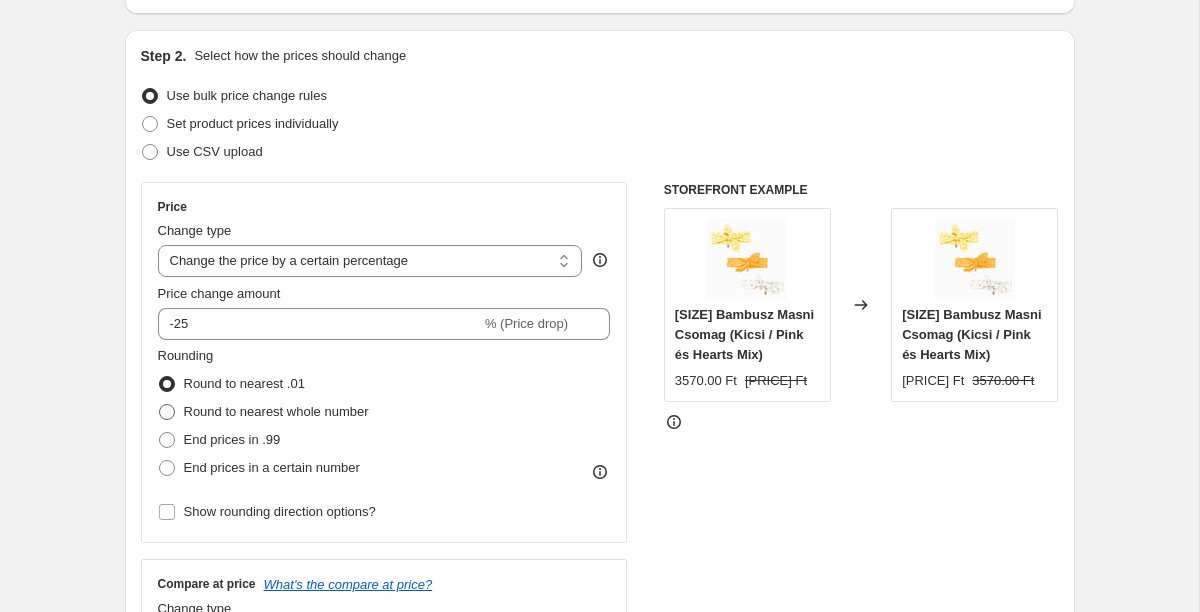click on "Round to nearest whole number" at bounding box center (276, 411) 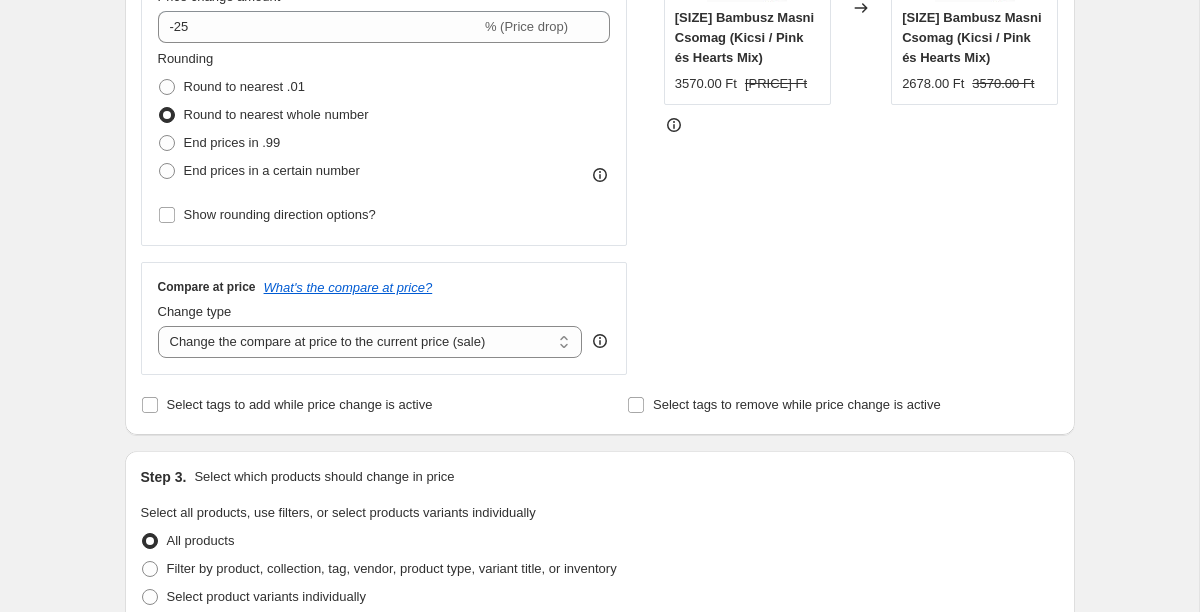 scroll, scrollTop: 485, scrollLeft: 0, axis: vertical 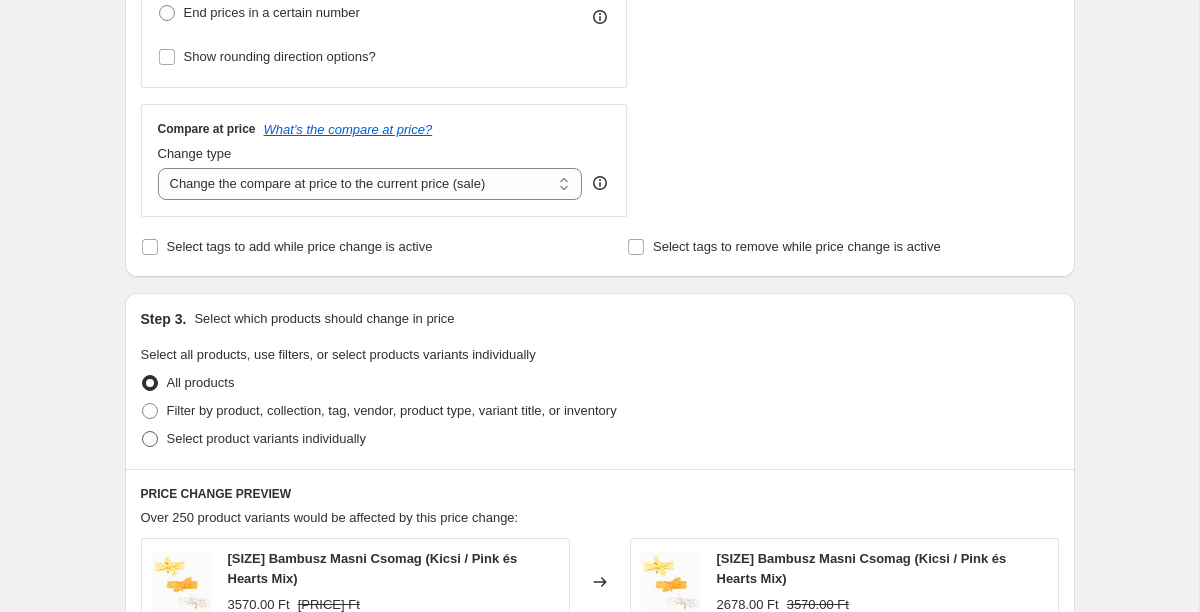 click on "Select product variants individually" at bounding box center (266, 438) 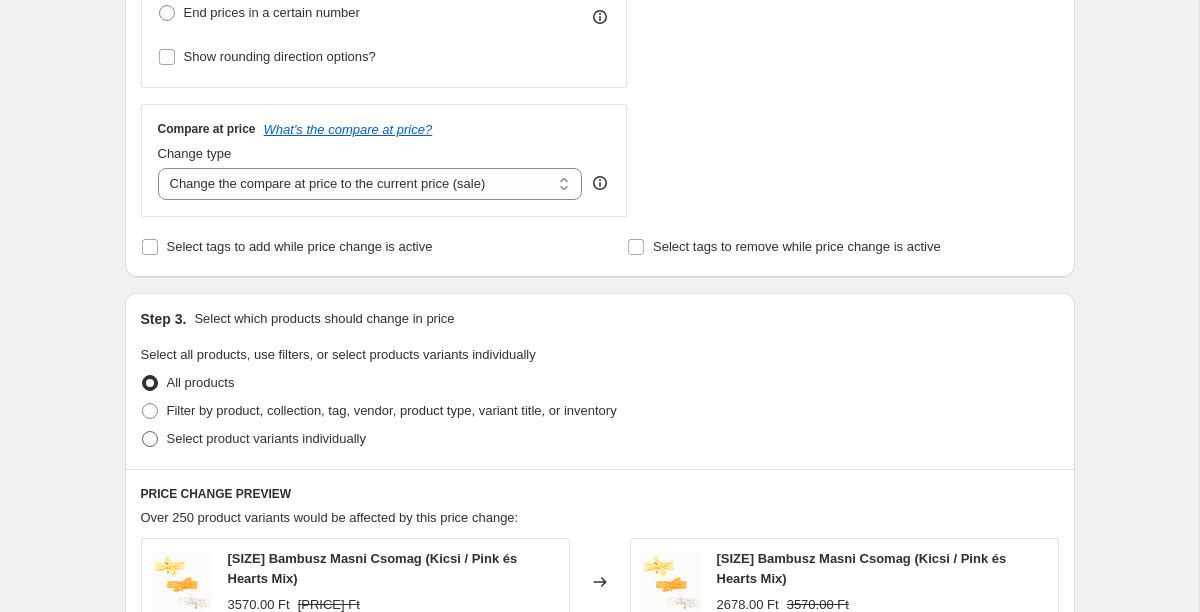 radio on "true" 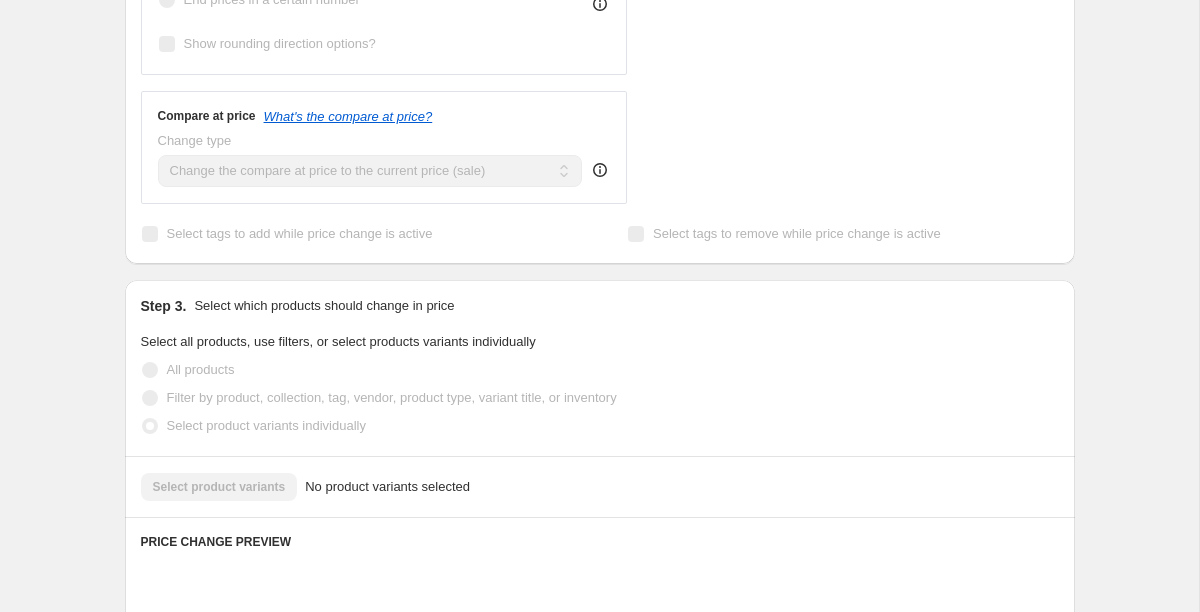 scroll, scrollTop: 656, scrollLeft: 0, axis: vertical 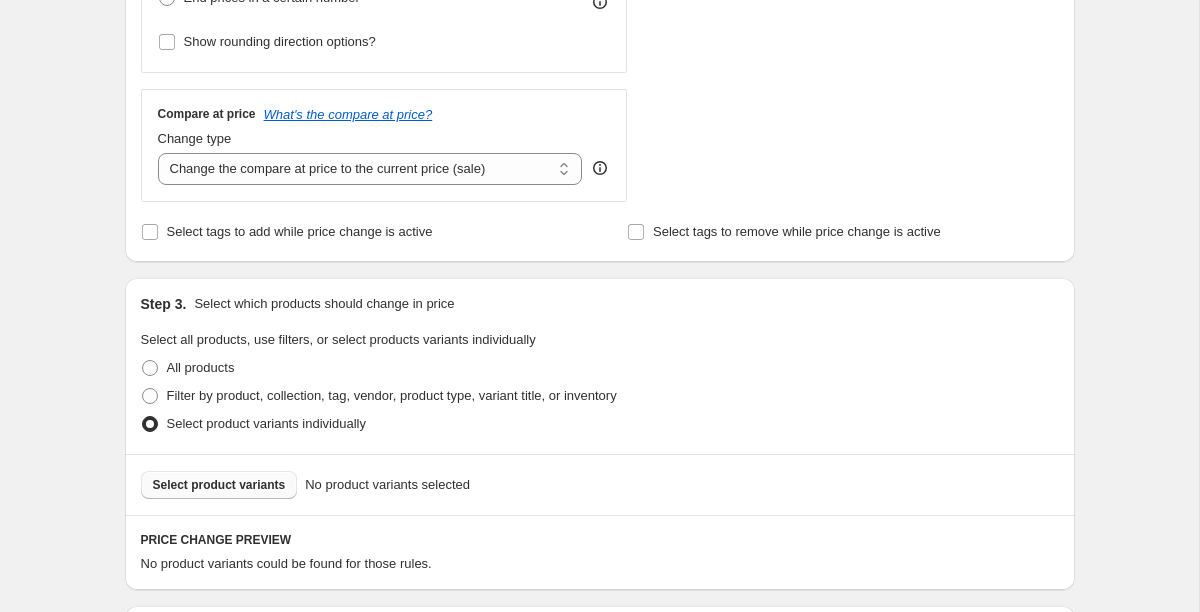 click on "Select product variants" at bounding box center (219, 485) 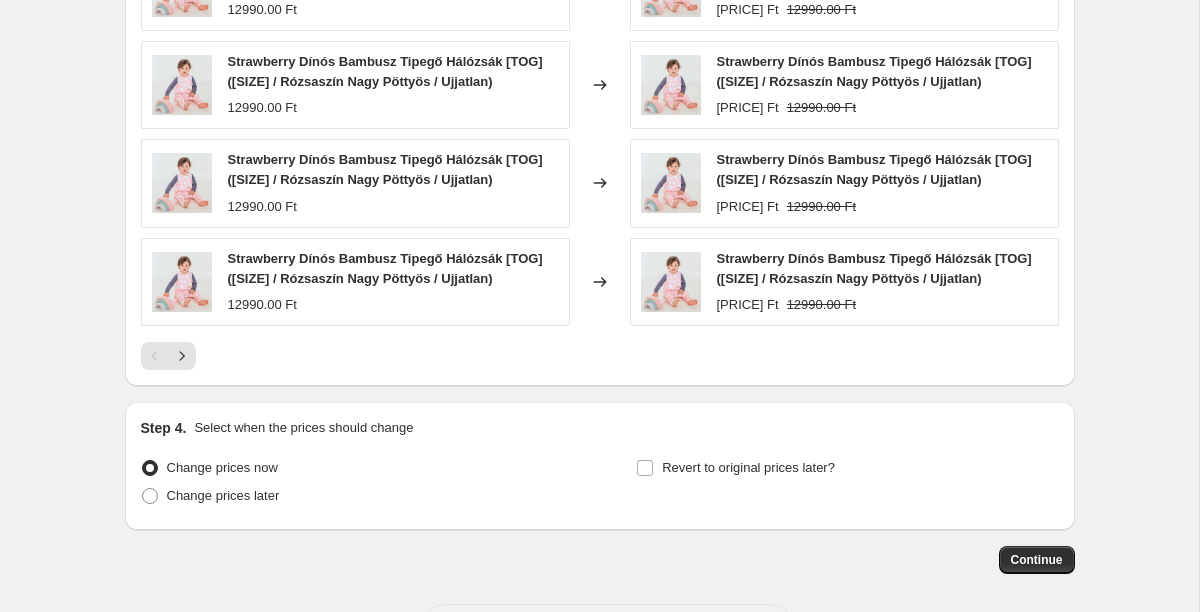 scroll, scrollTop: 1401, scrollLeft: 0, axis: vertical 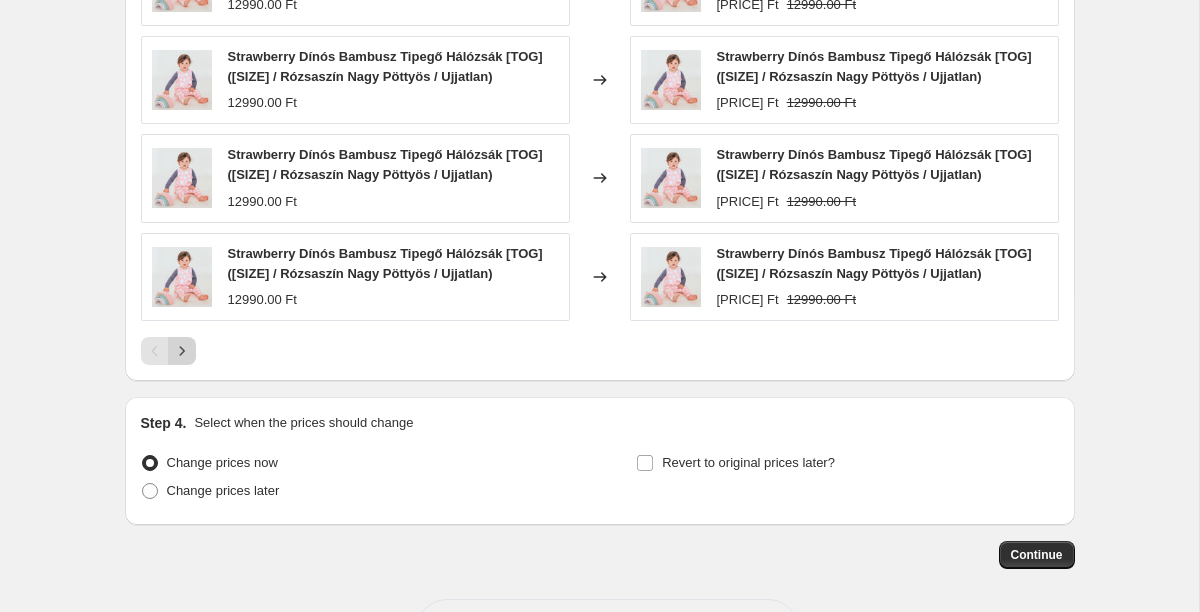 click 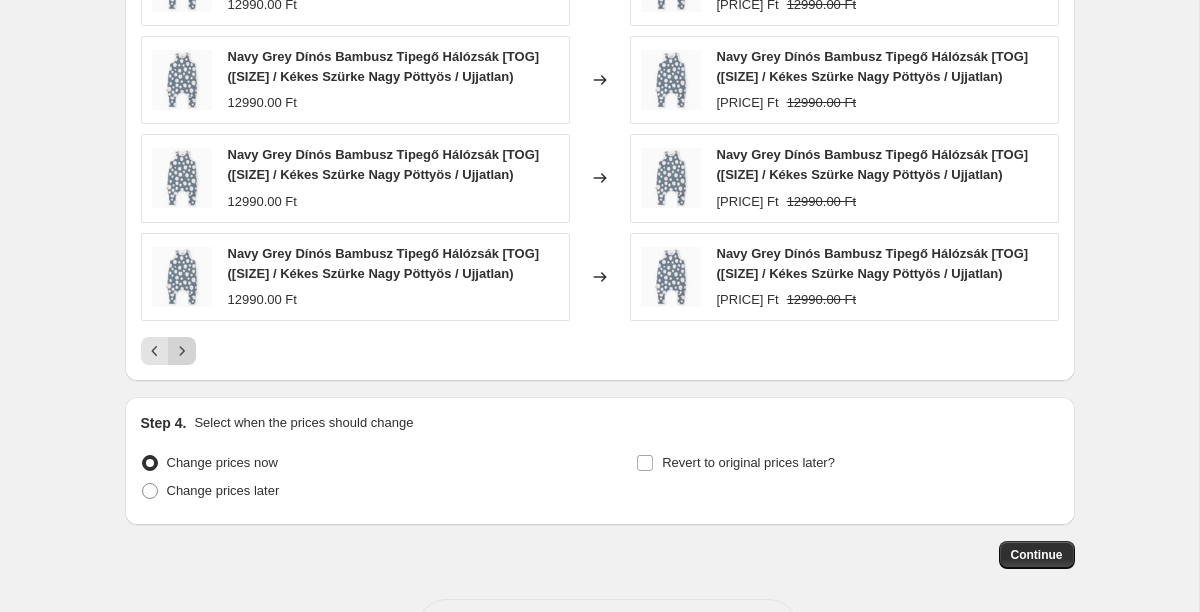 click 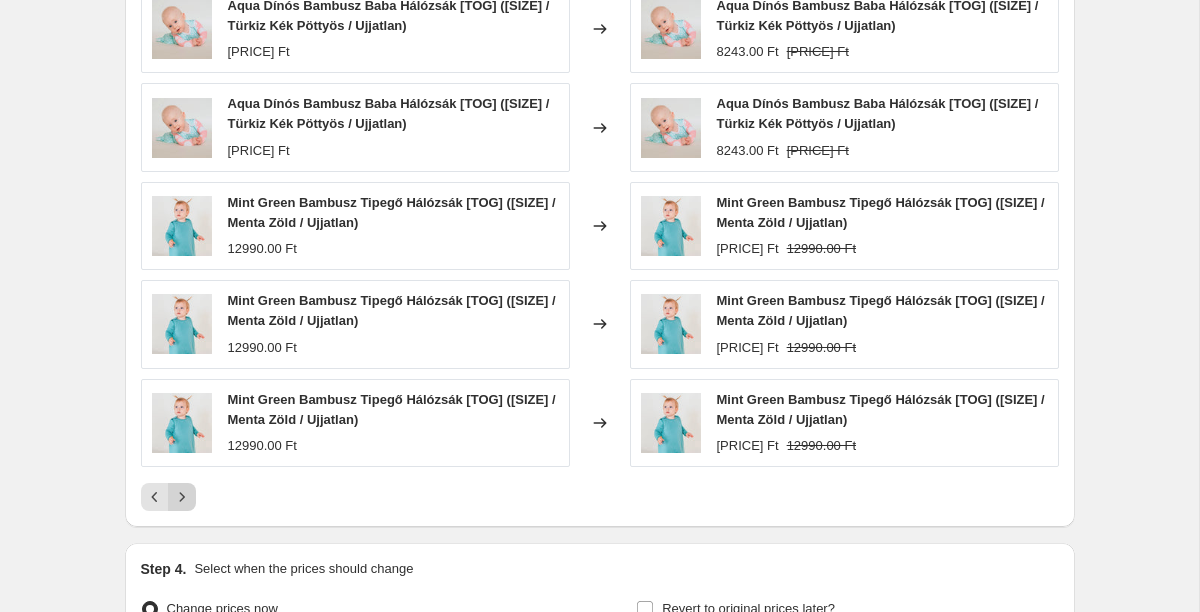 scroll, scrollTop: 1247, scrollLeft: 0, axis: vertical 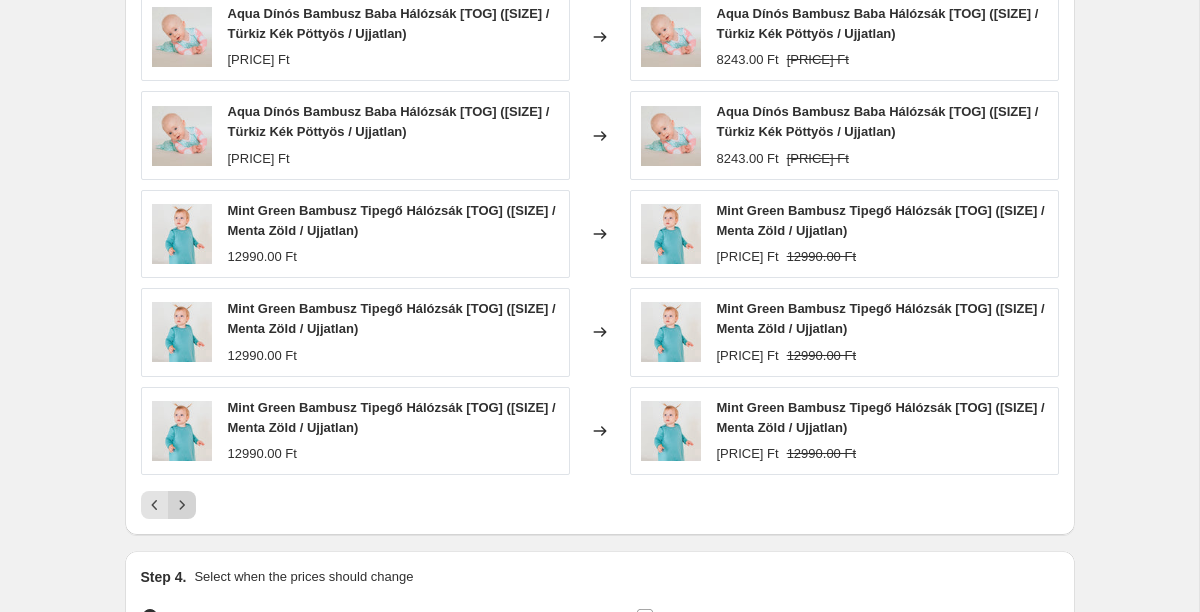 click 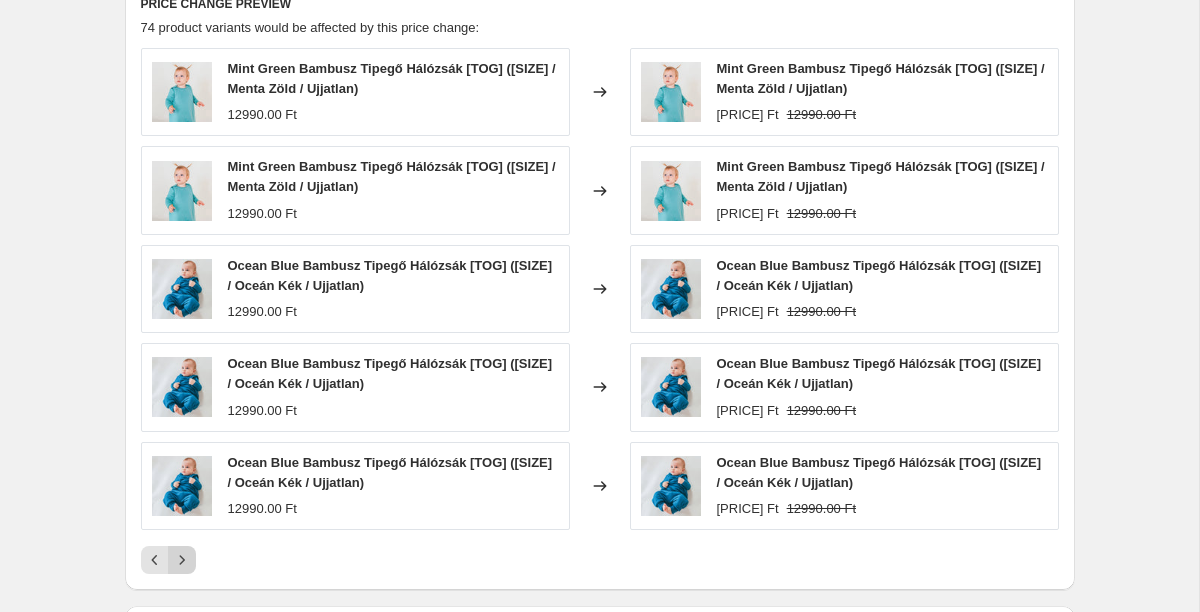 scroll, scrollTop: 1190, scrollLeft: 0, axis: vertical 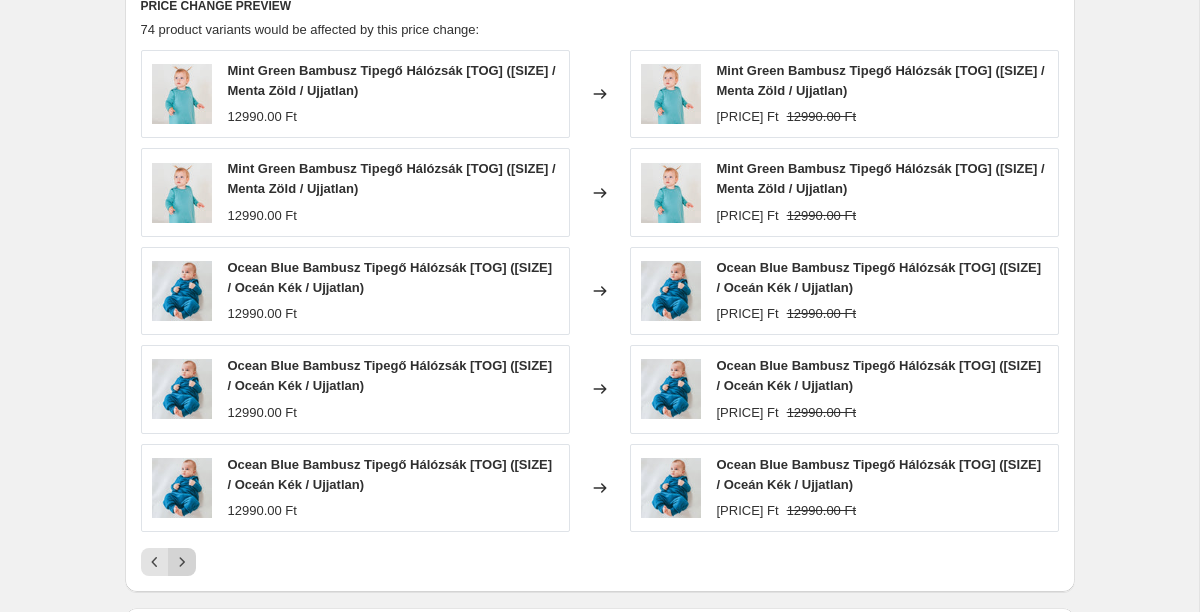 click 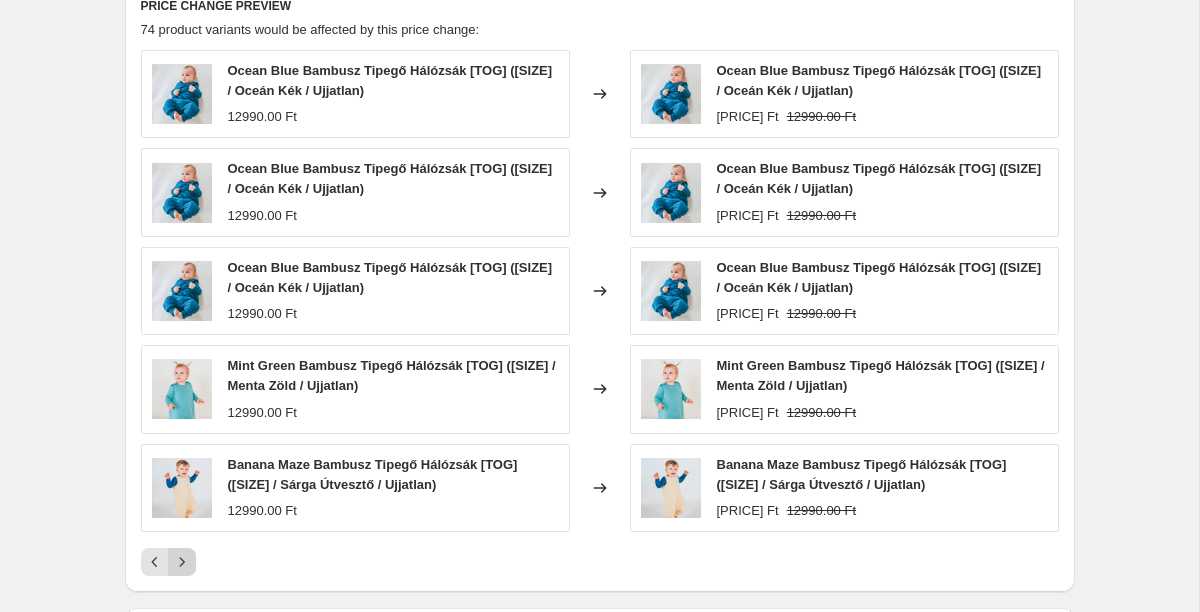 click 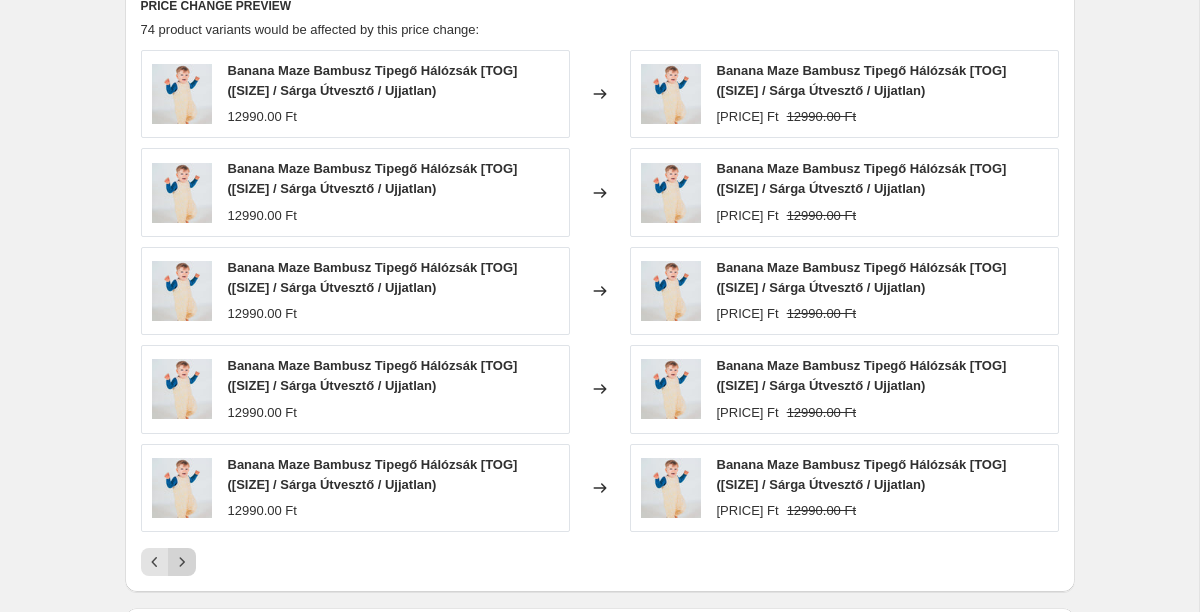 click 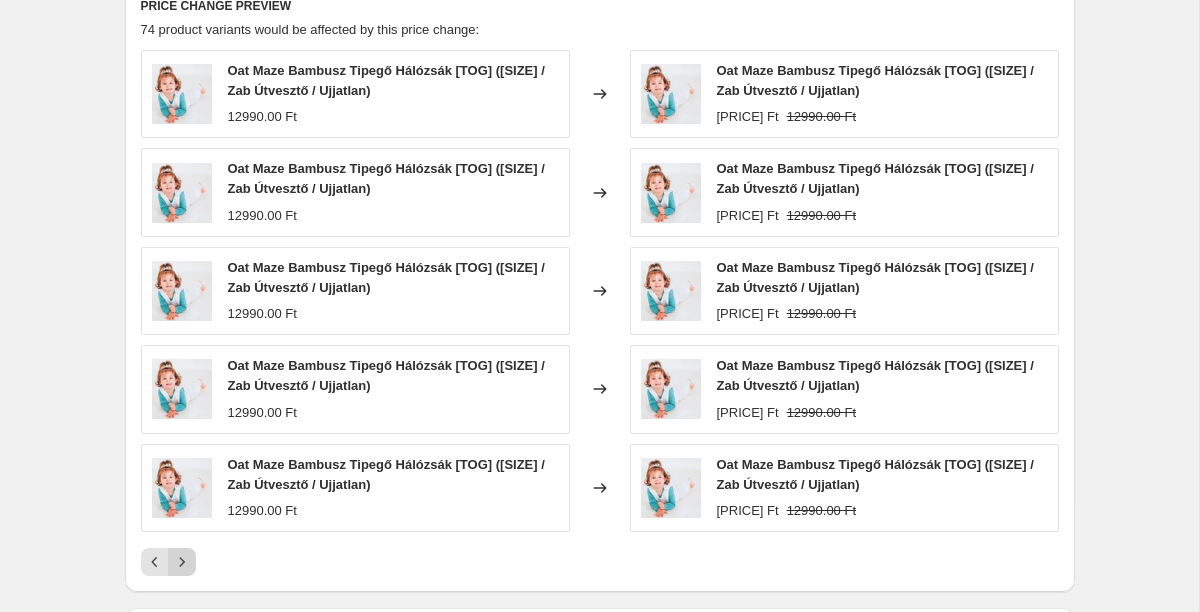 click 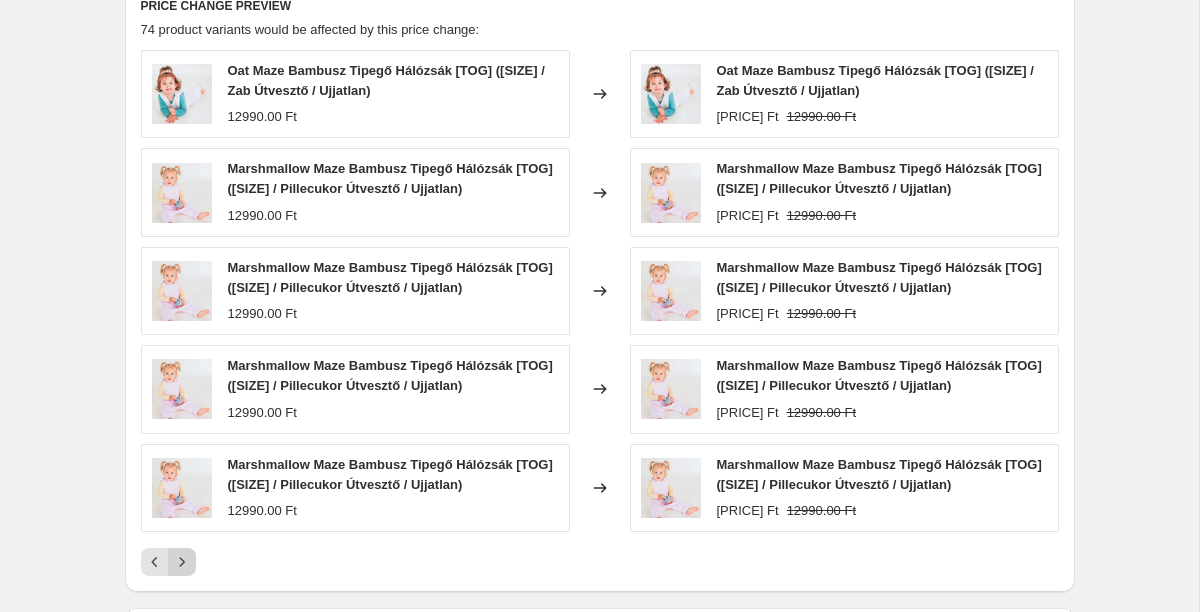click 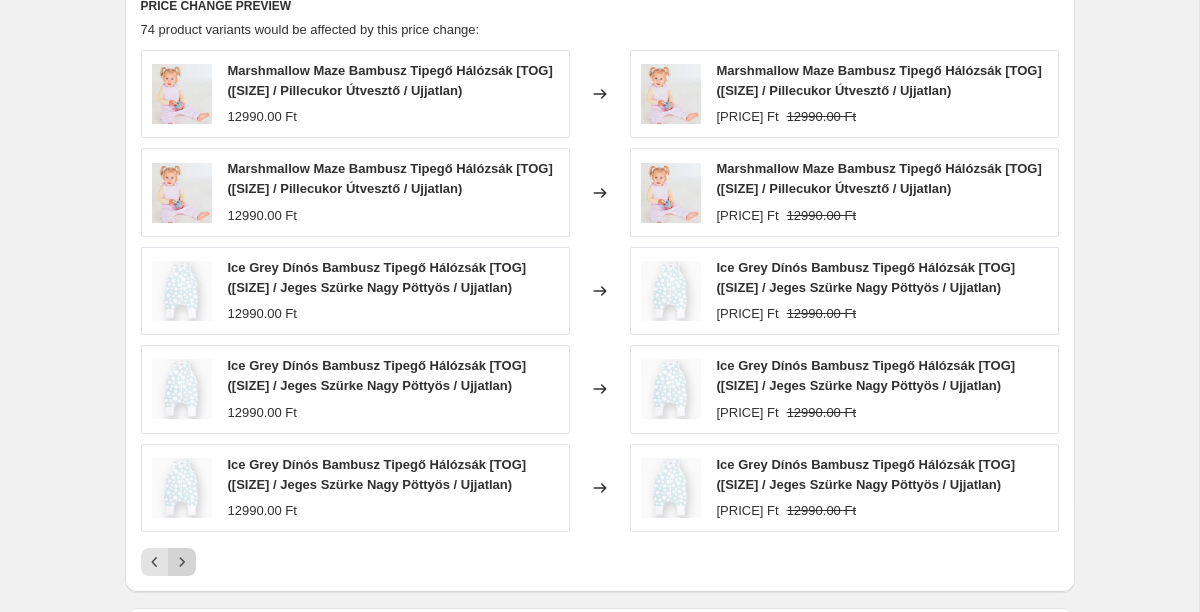click 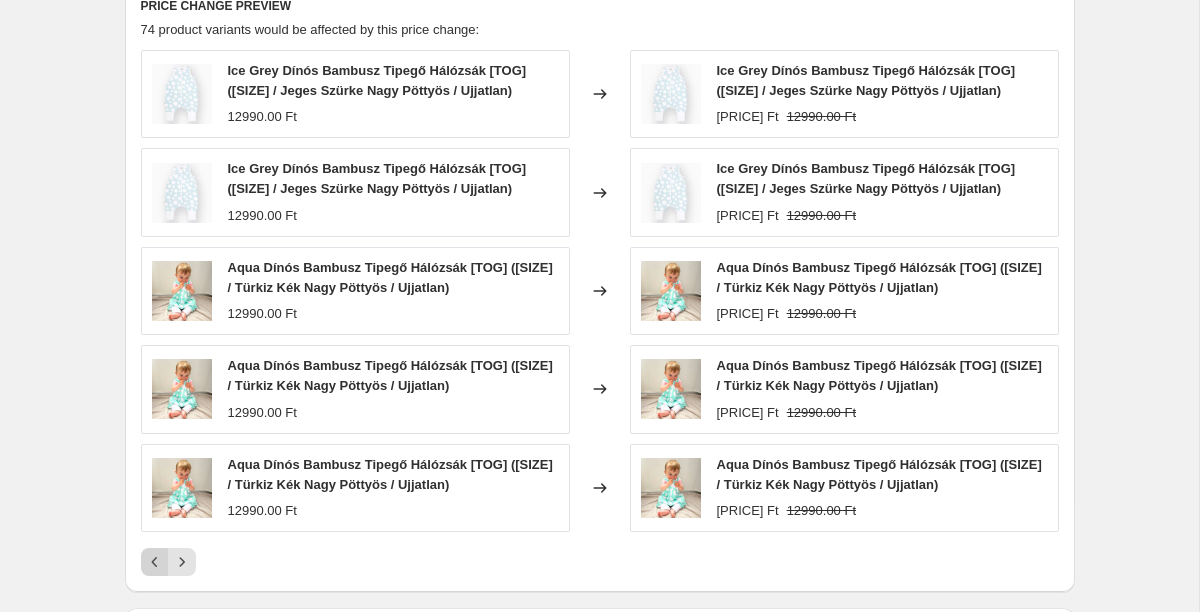 click 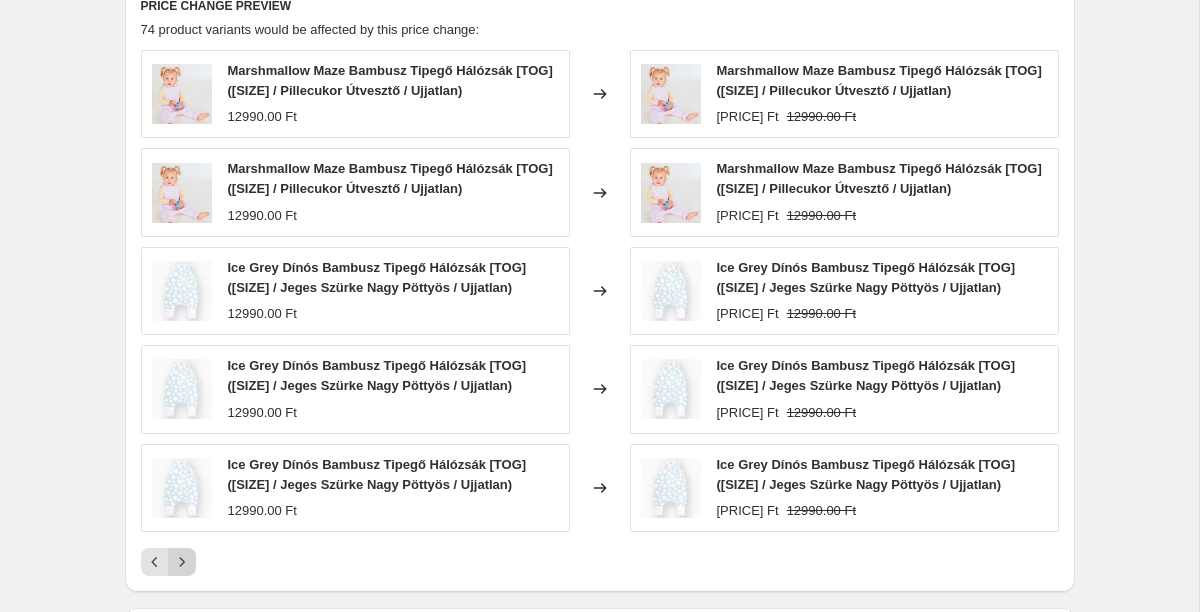 click 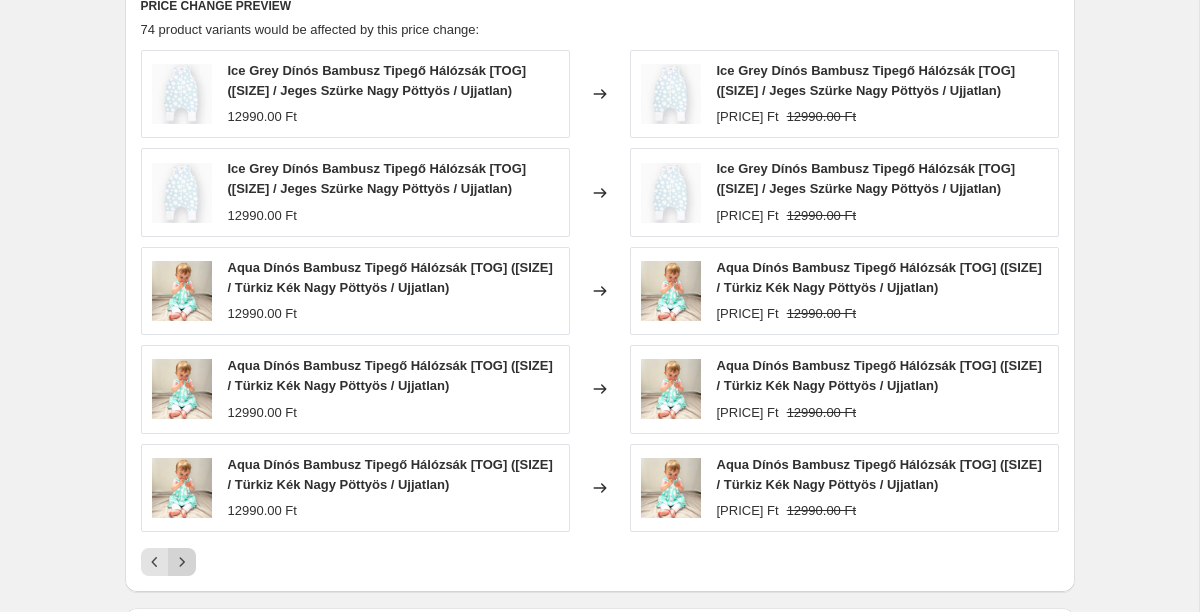 click at bounding box center [182, 562] 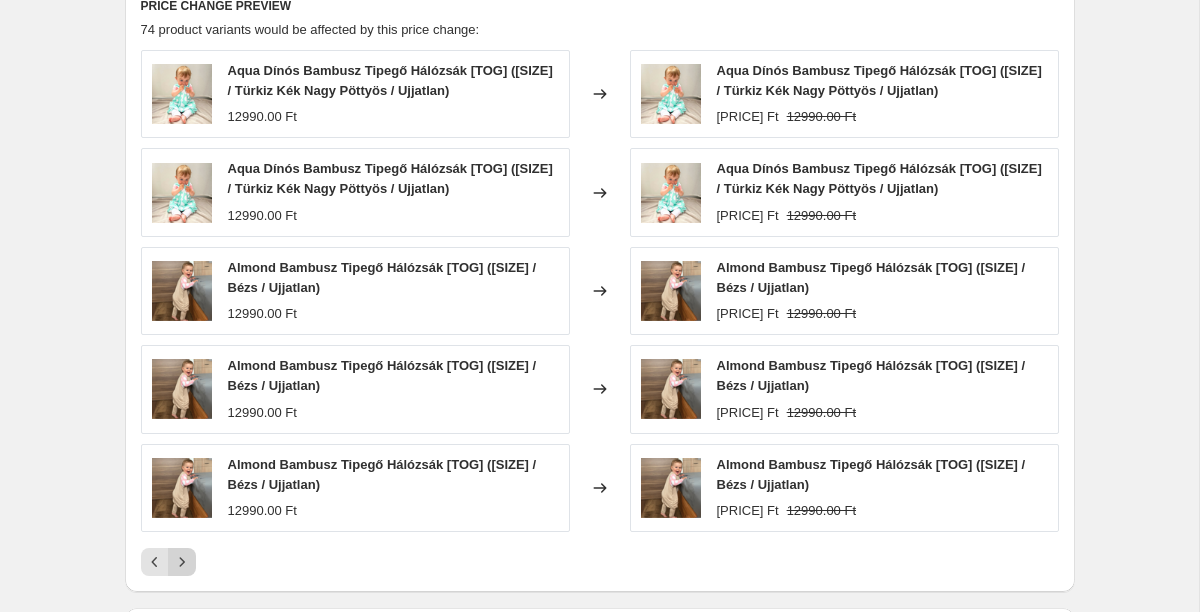 click 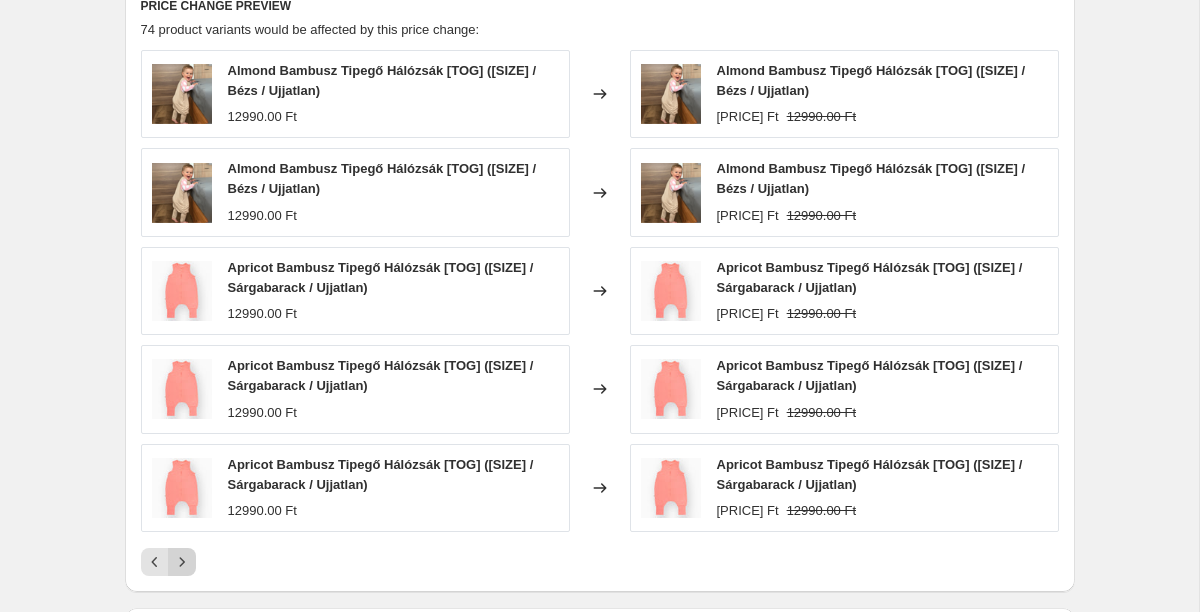 click 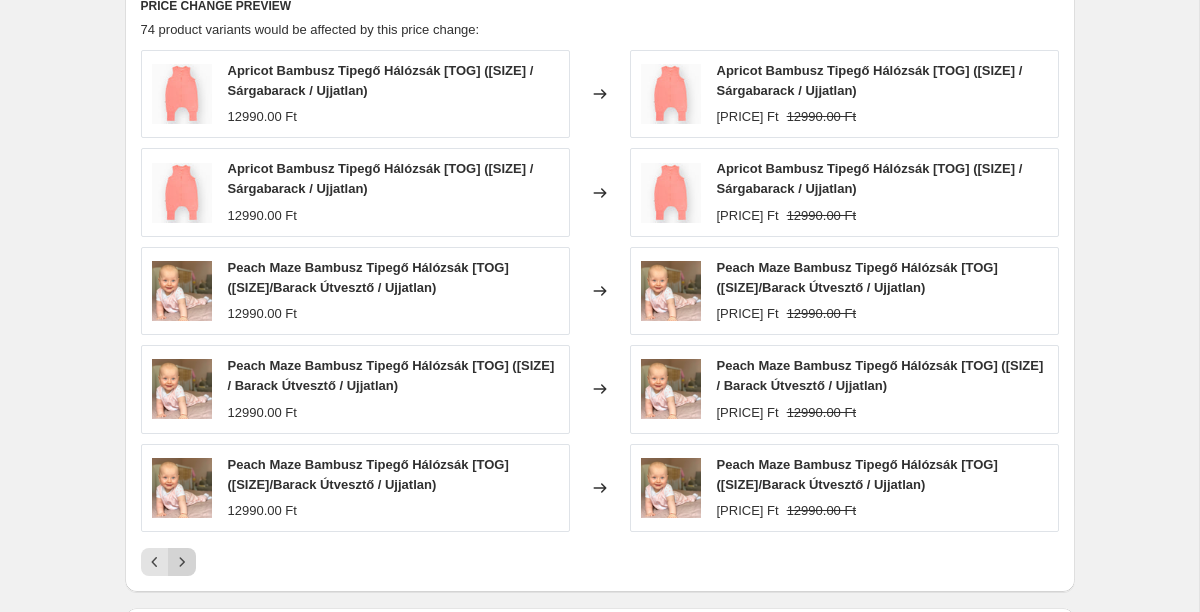 click 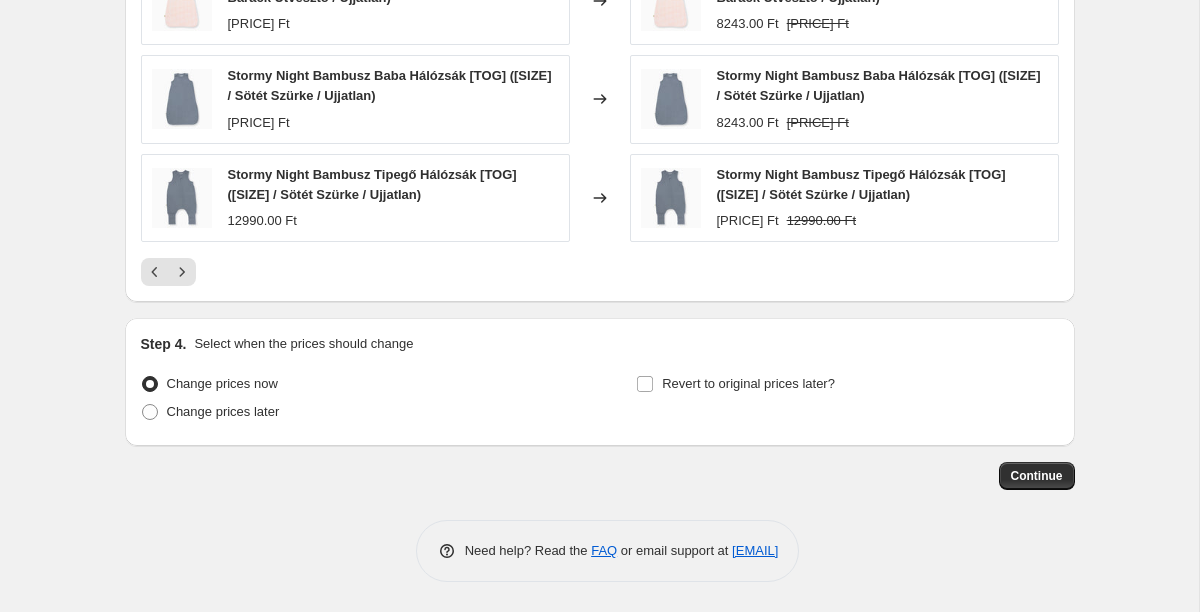 scroll, scrollTop: 1480, scrollLeft: 0, axis: vertical 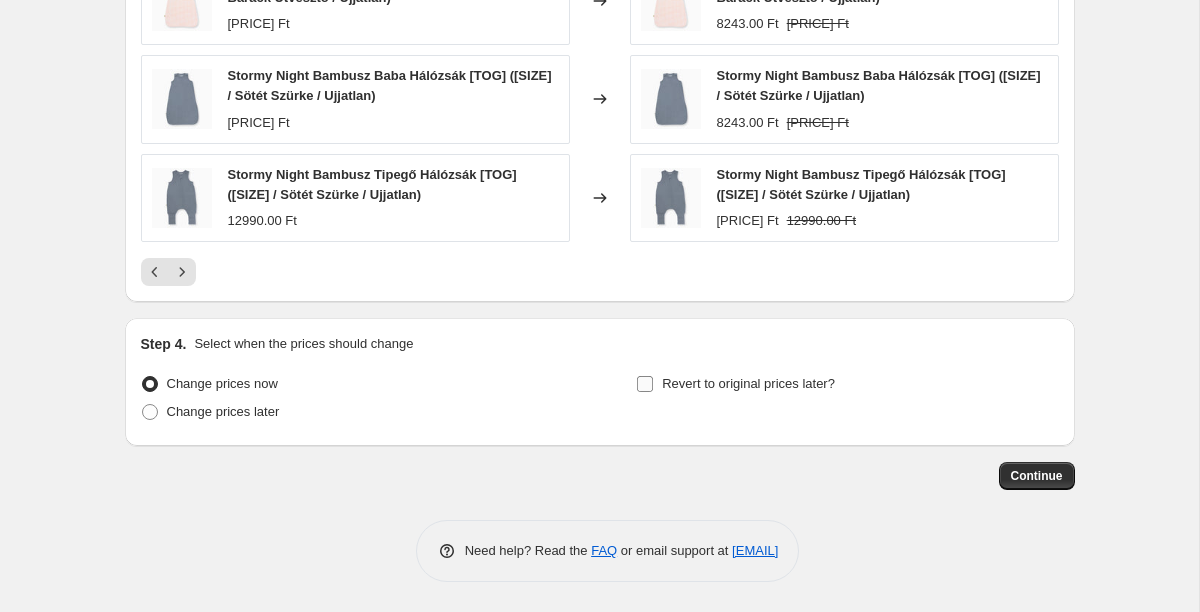 click on "Revert to original prices later?" at bounding box center [748, 383] 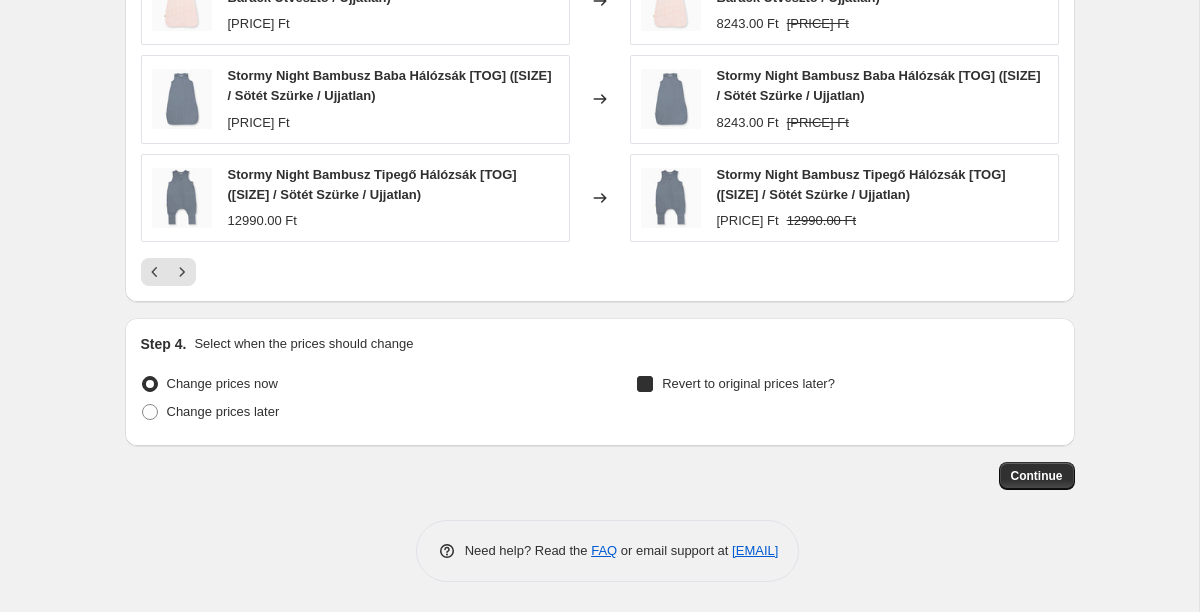checkbox on "true" 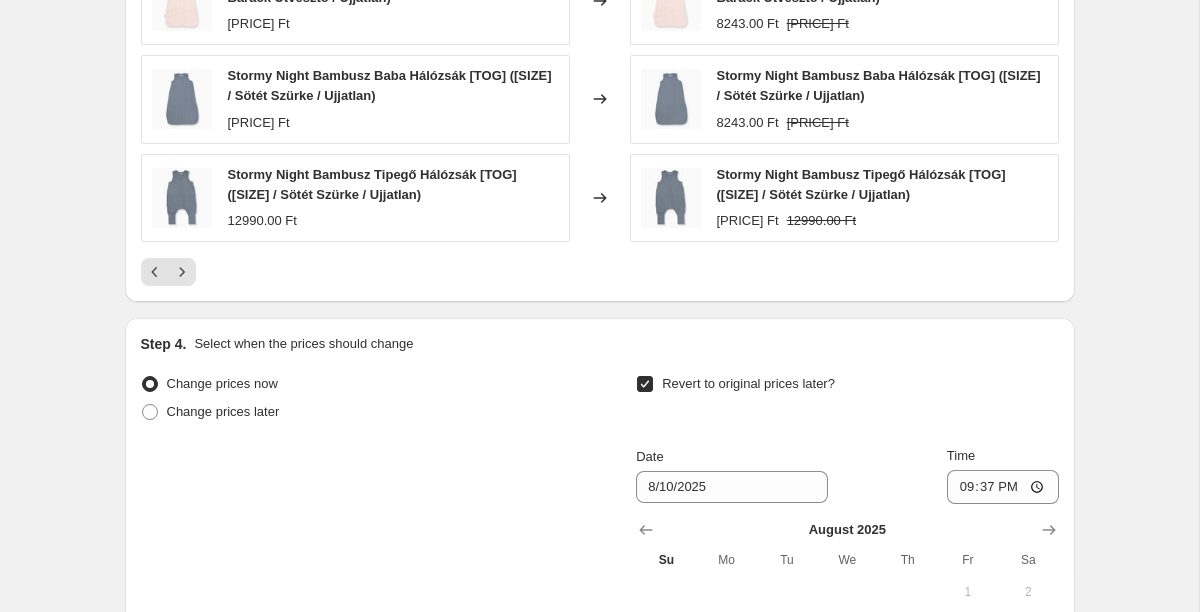 scroll, scrollTop: 1676, scrollLeft: 0, axis: vertical 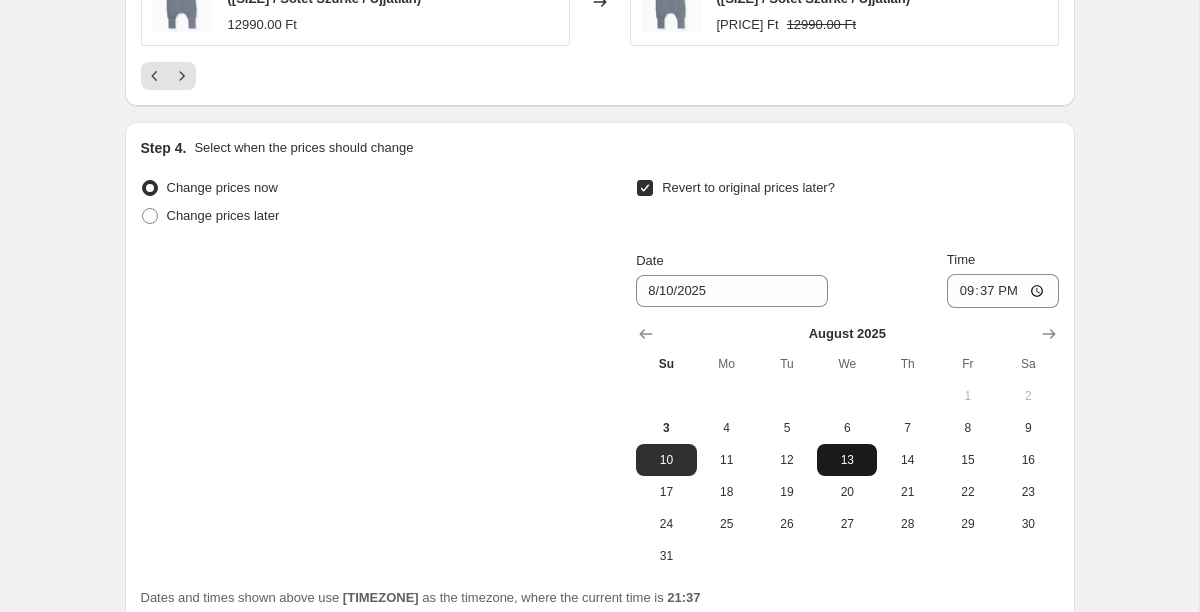 click on "13" at bounding box center (847, 460) 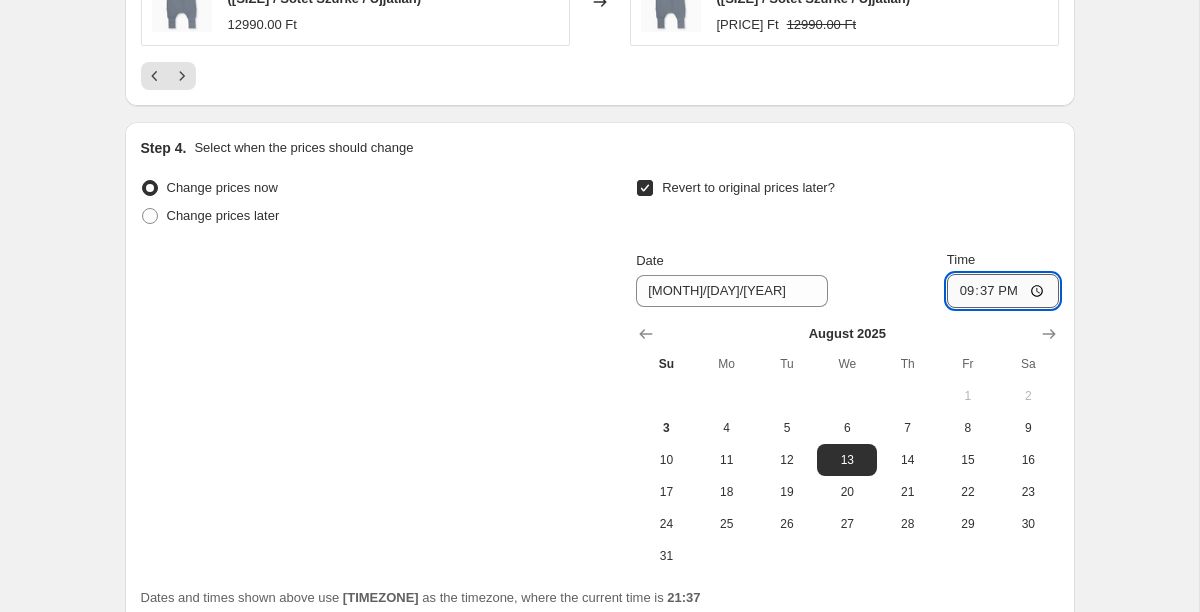 click on "21:37" at bounding box center (1003, 291) 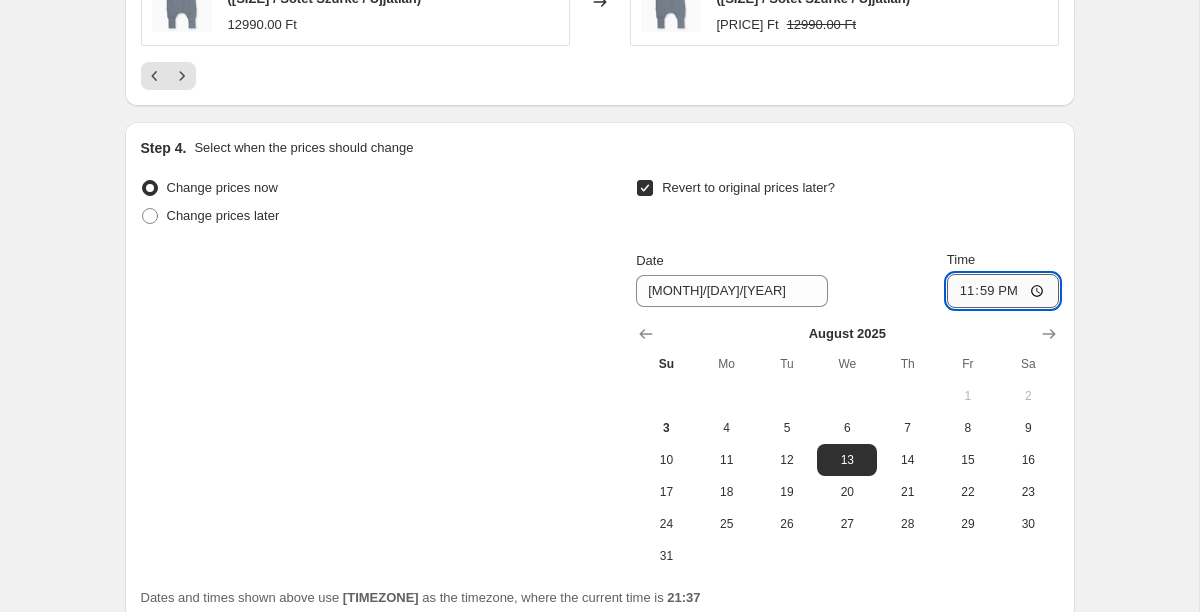 click on "23:59" at bounding box center [1003, 291] 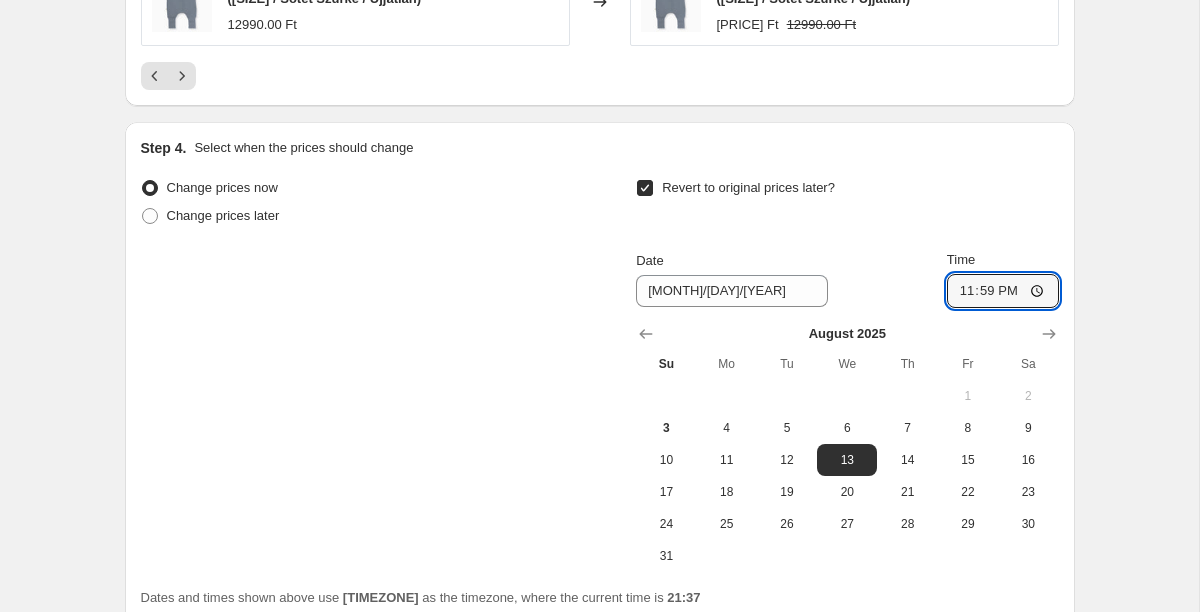 type on "23:59" 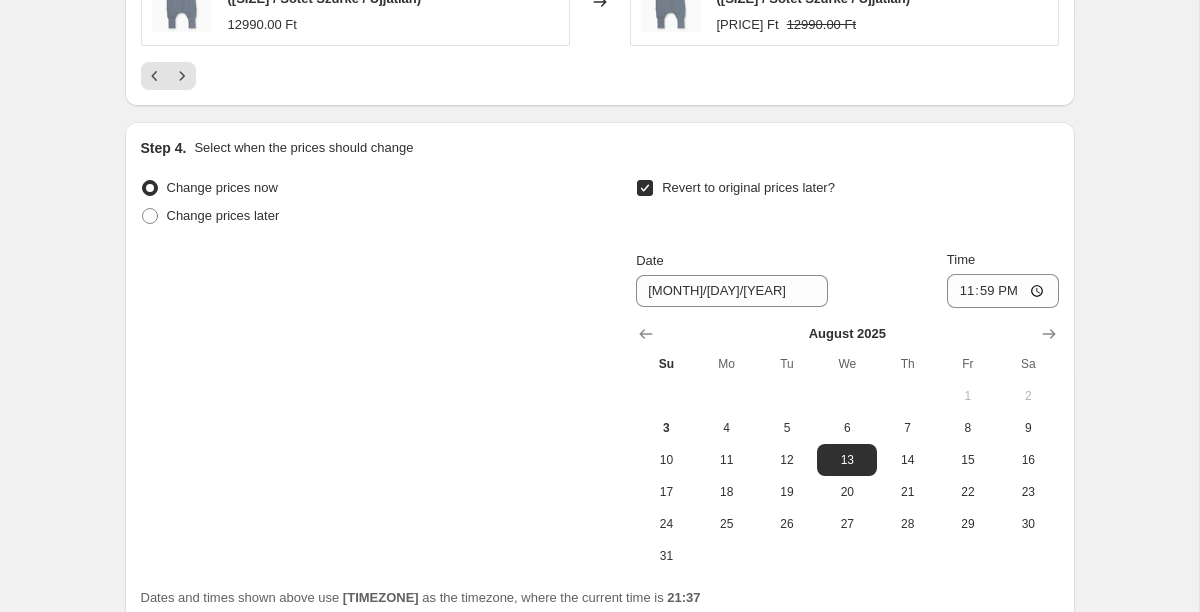 click on "Revert to original prices later? Date [MONTH]/[DAY]/[YEAR] Time [TIME] August [YEAR] Su Mo Tu We Th Fr Sa 1 2 3 4 5 6 7 8 9 10 11 12 13 14 15 16 17 18 19 20 21 22 23 24 25 26 27 28 29 30 31" at bounding box center [847, 373] 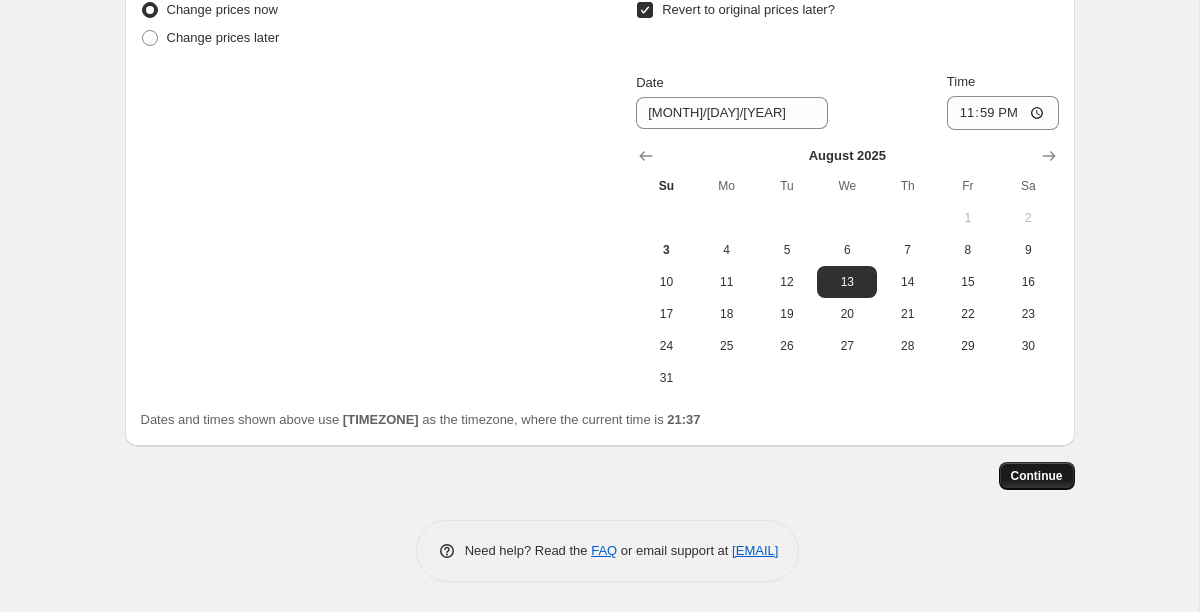 scroll, scrollTop: 1856, scrollLeft: 0, axis: vertical 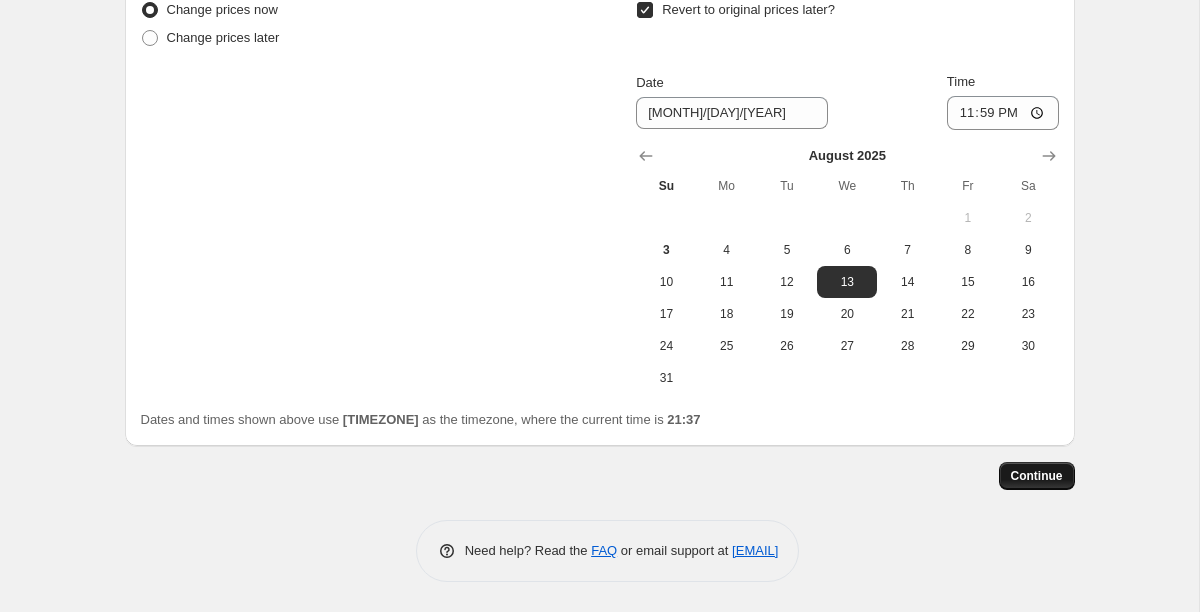 click on "Continue" at bounding box center (1037, 476) 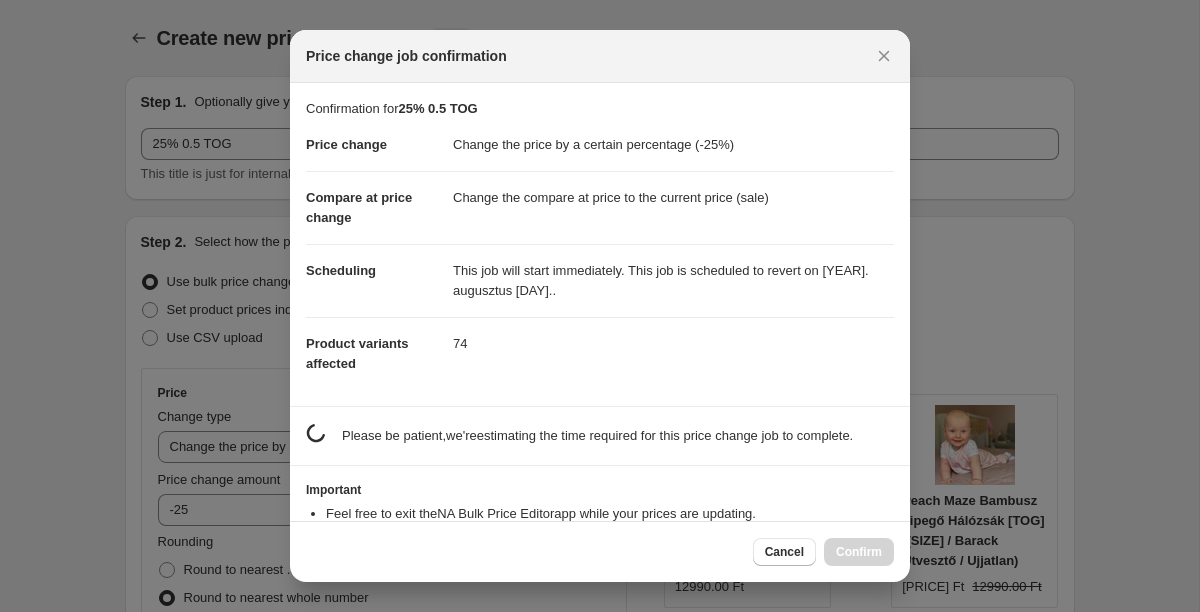 scroll, scrollTop: 0, scrollLeft: 0, axis: both 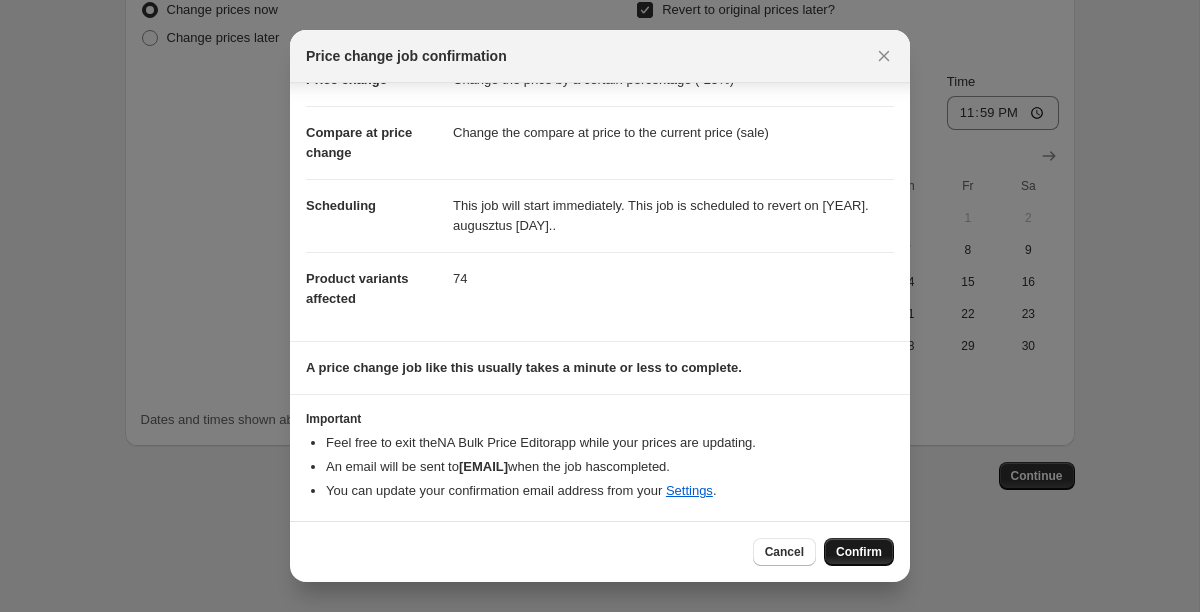click on "Confirm" at bounding box center [859, 552] 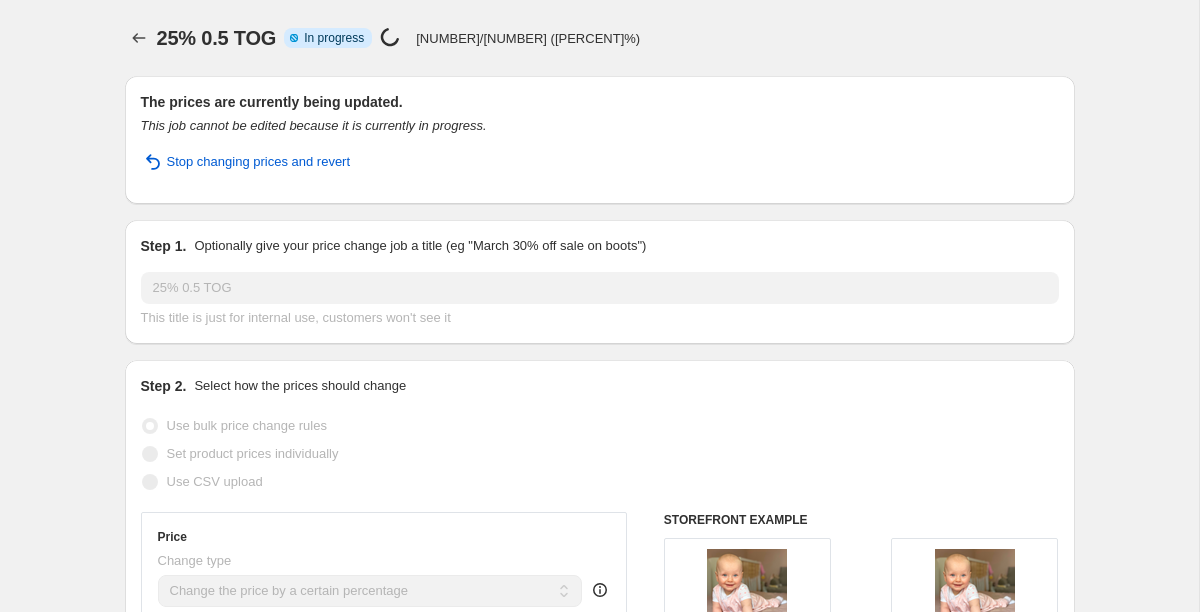 scroll, scrollTop: 0, scrollLeft: 0, axis: both 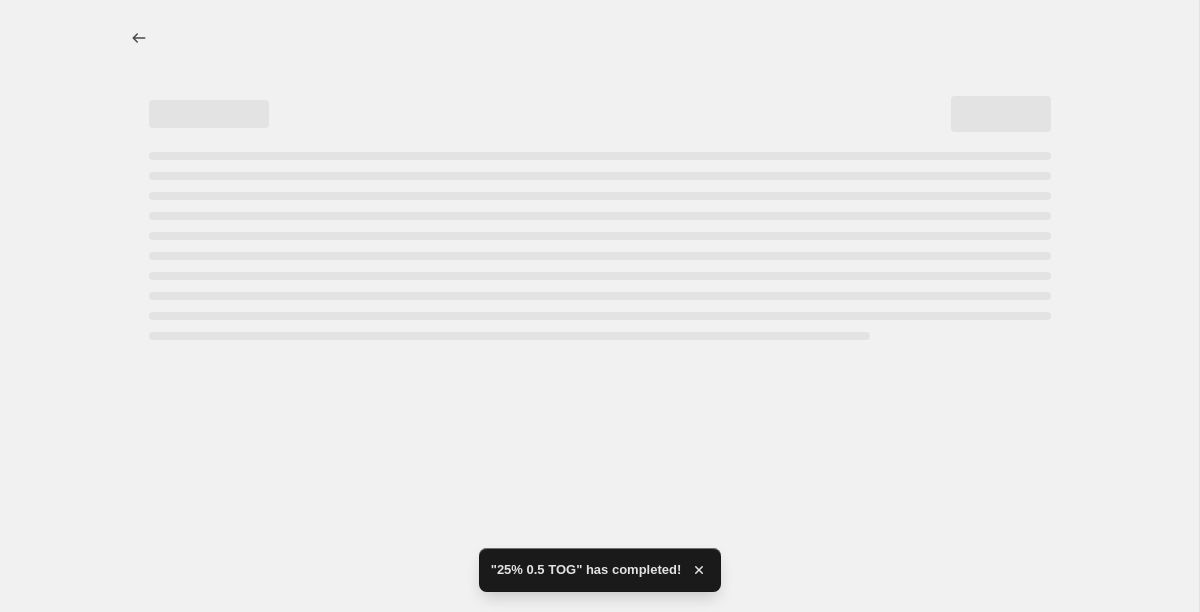 select on "percentage" 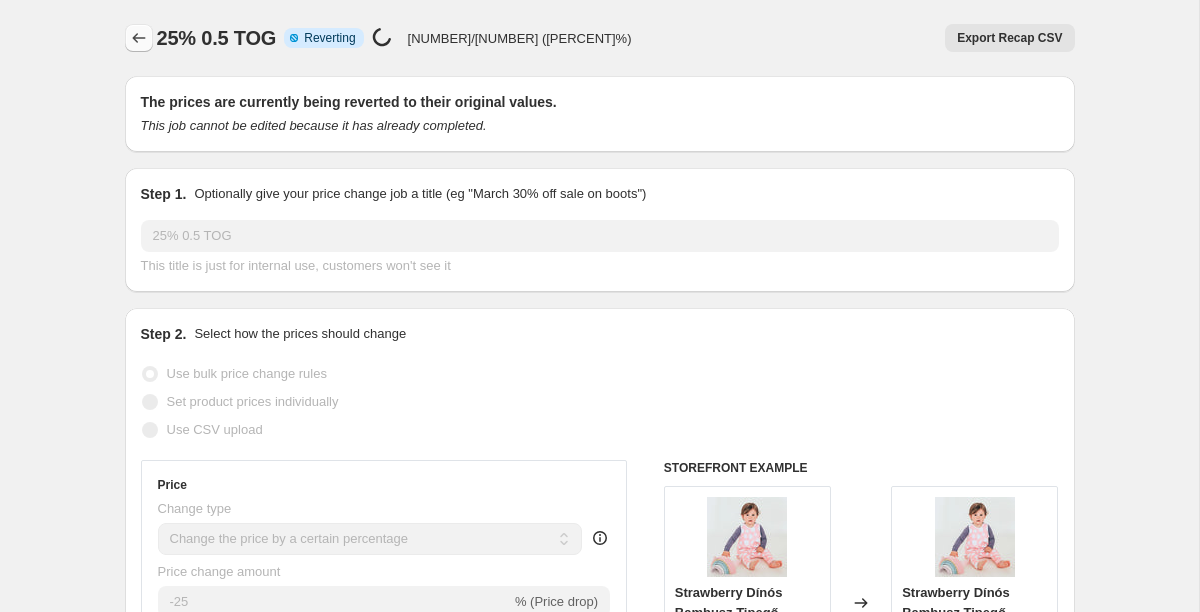 click 